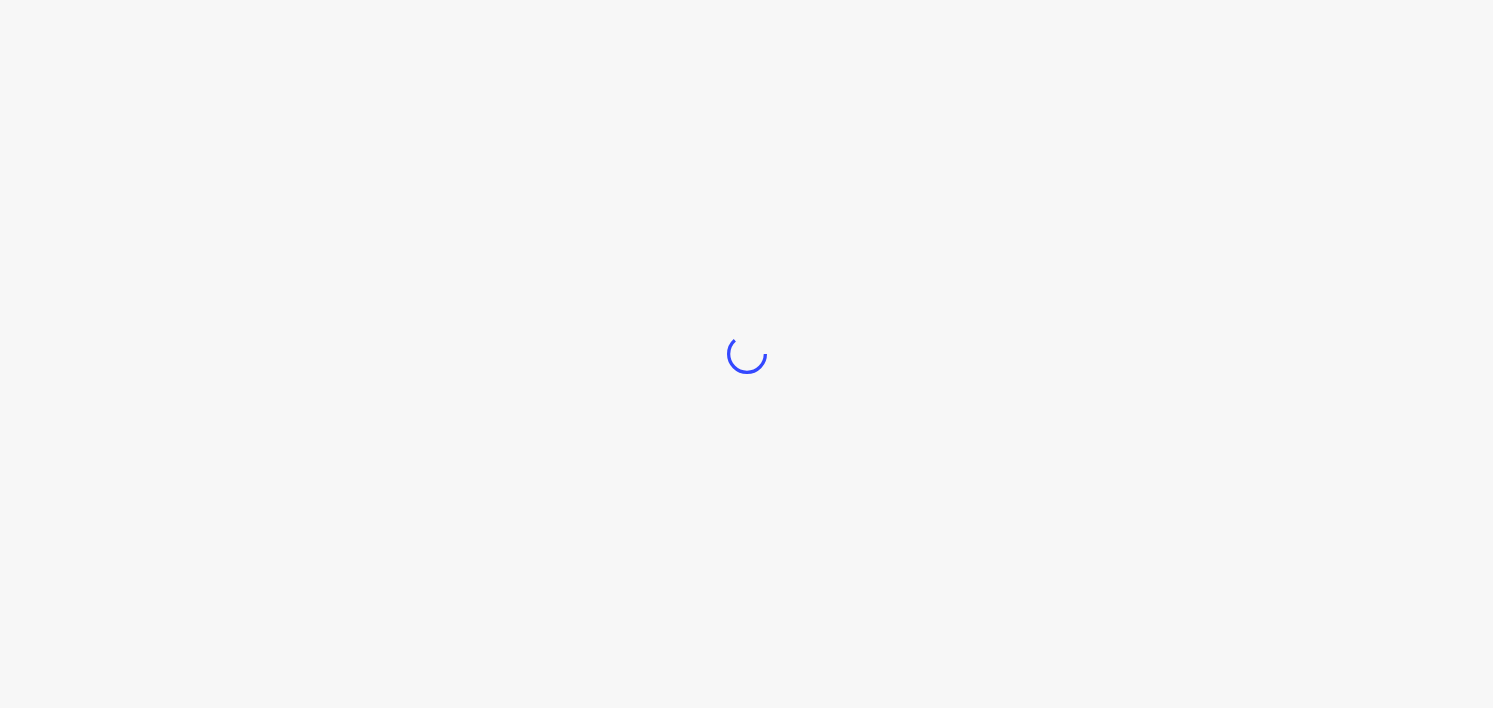 scroll, scrollTop: 0, scrollLeft: 0, axis: both 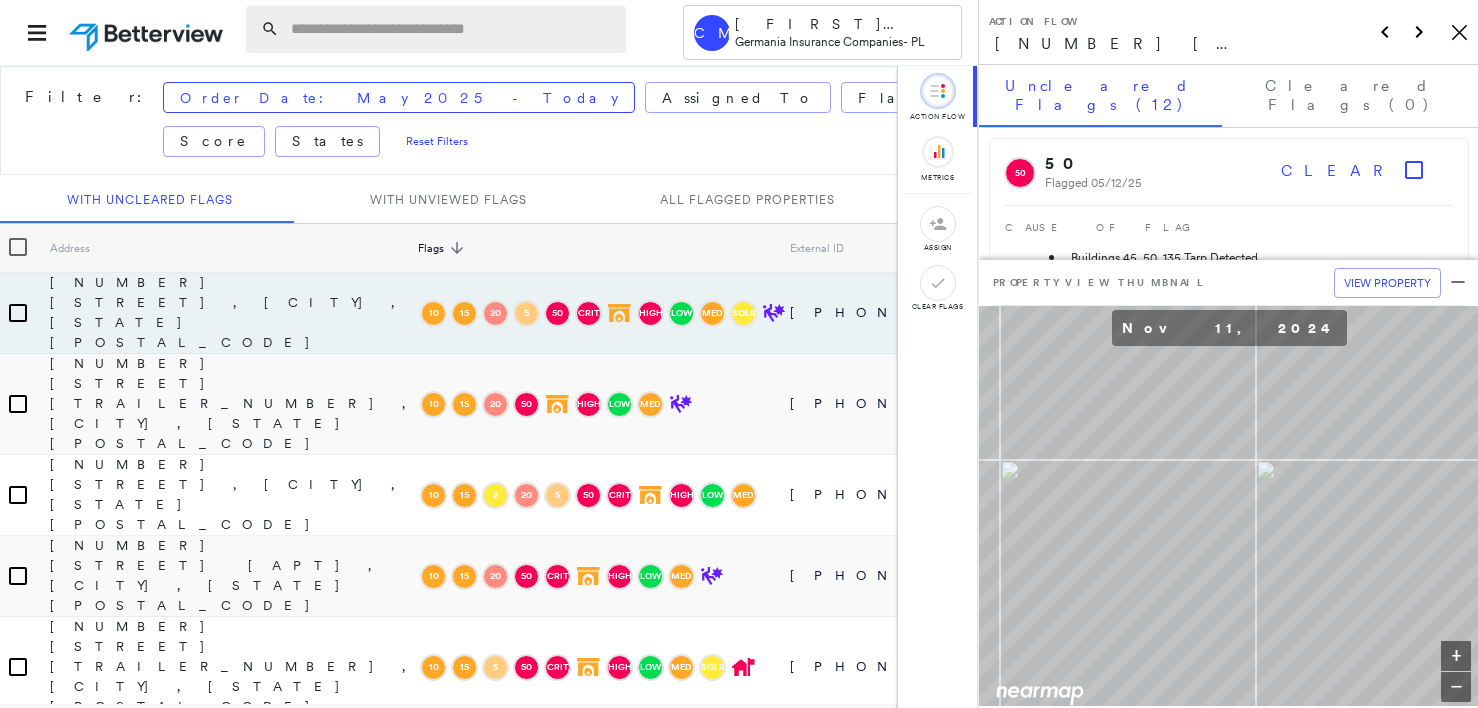 click at bounding box center (452, 29) 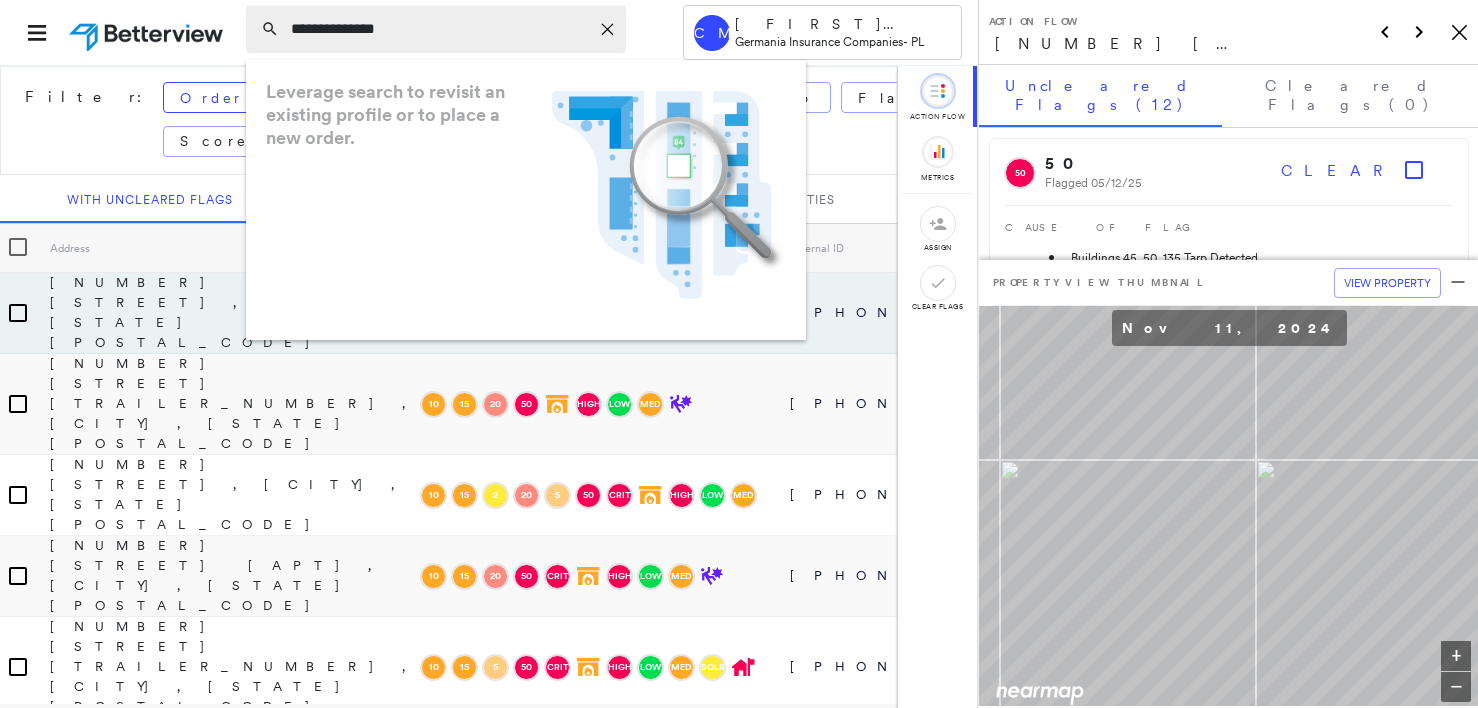 click on "**********" at bounding box center [440, 29] 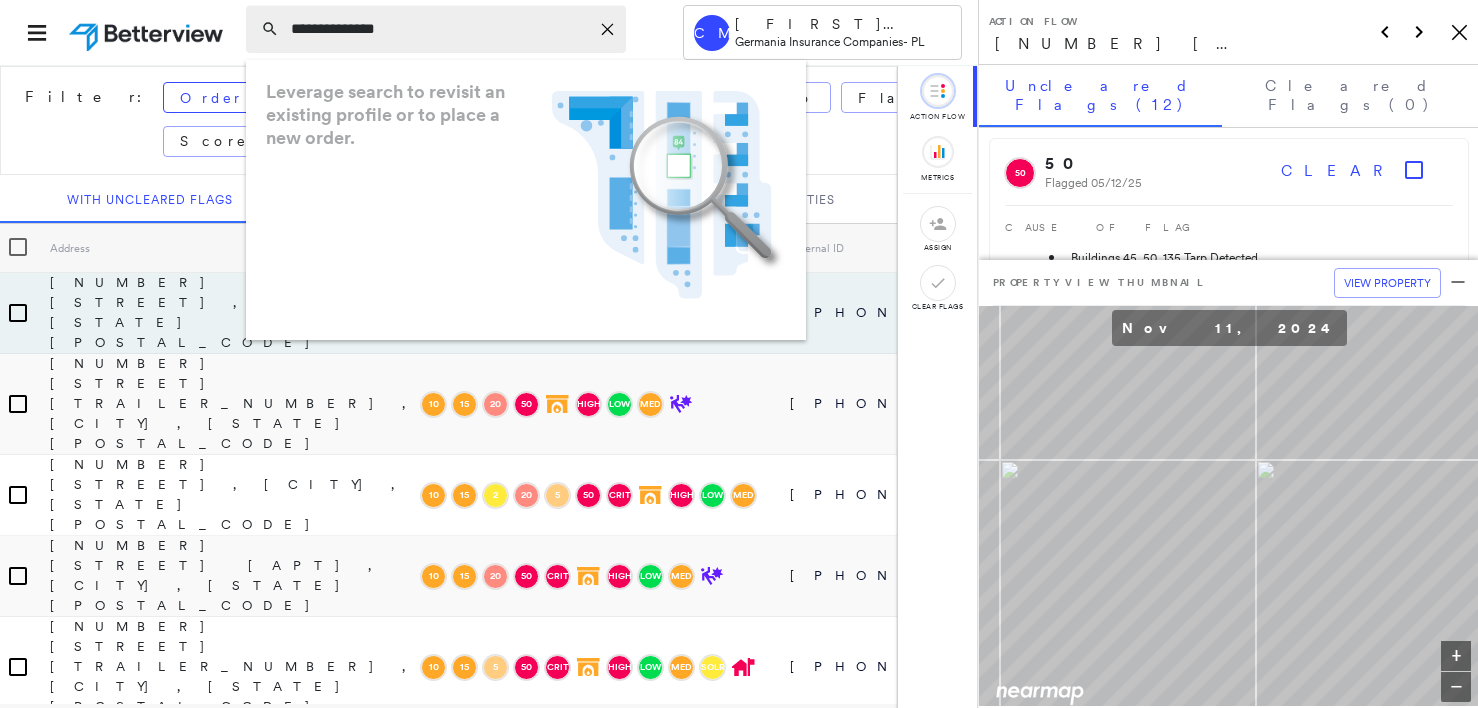 click 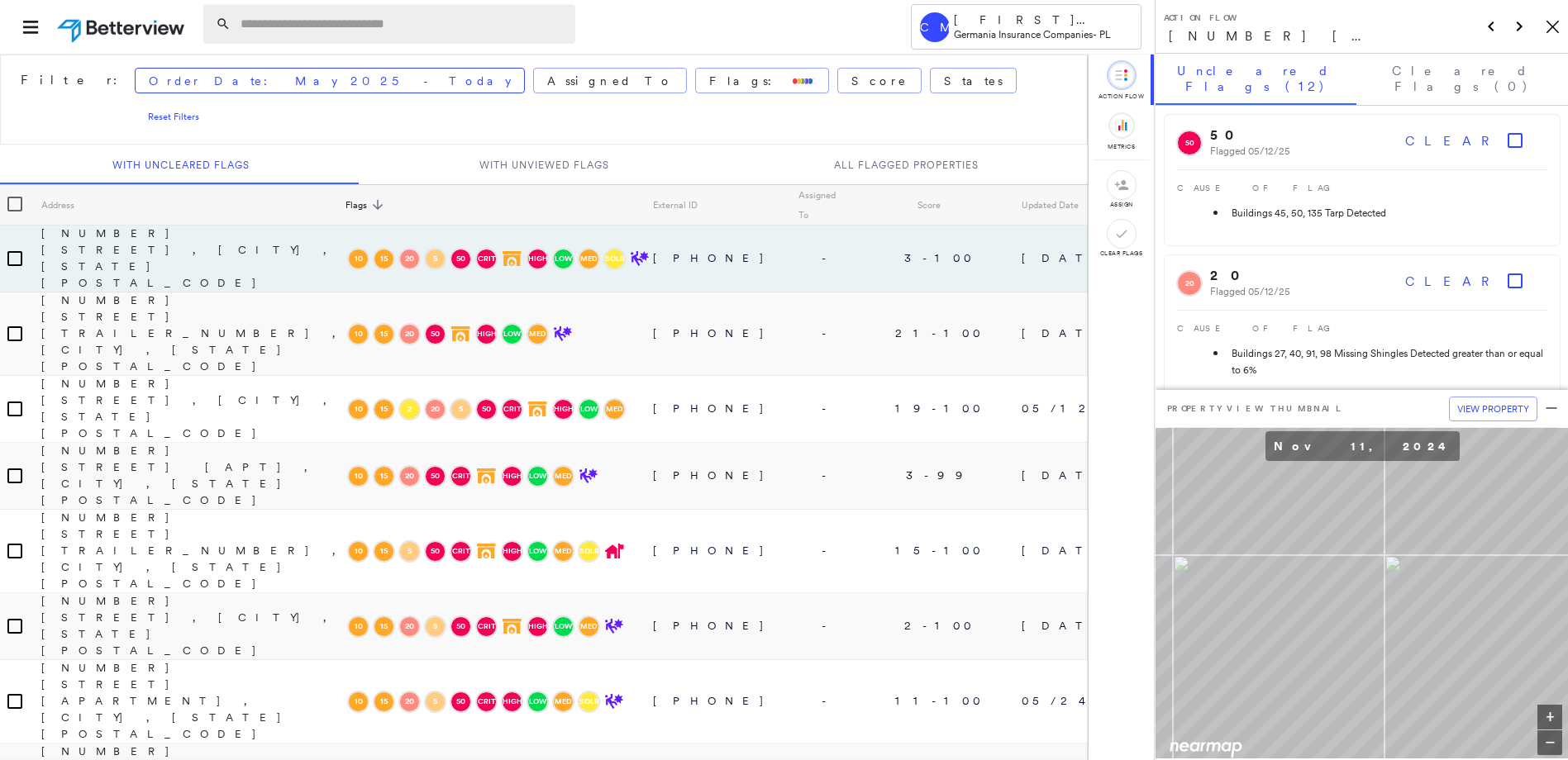 click at bounding box center [403, 24] 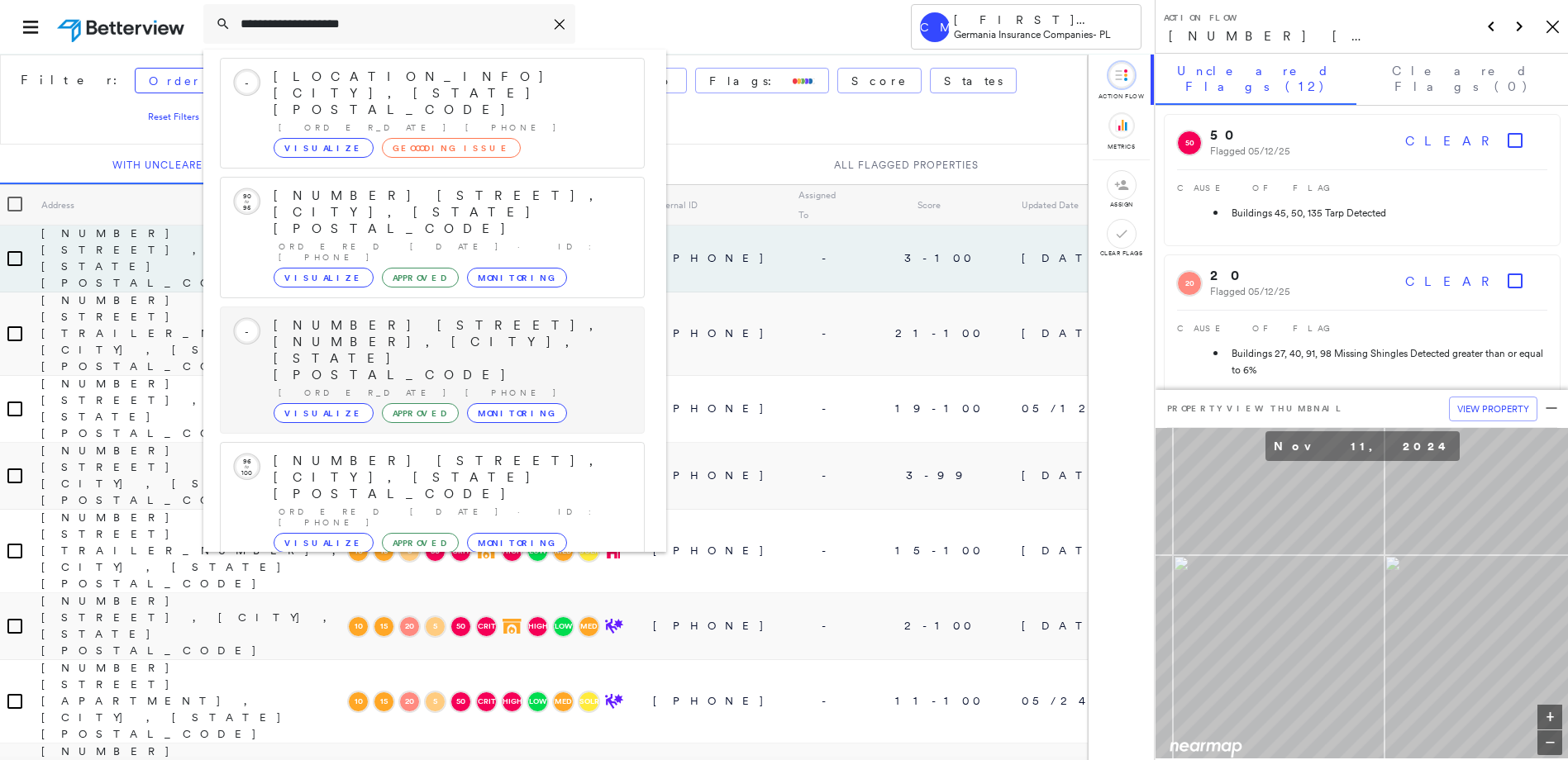 scroll, scrollTop: 0, scrollLeft: 0, axis: both 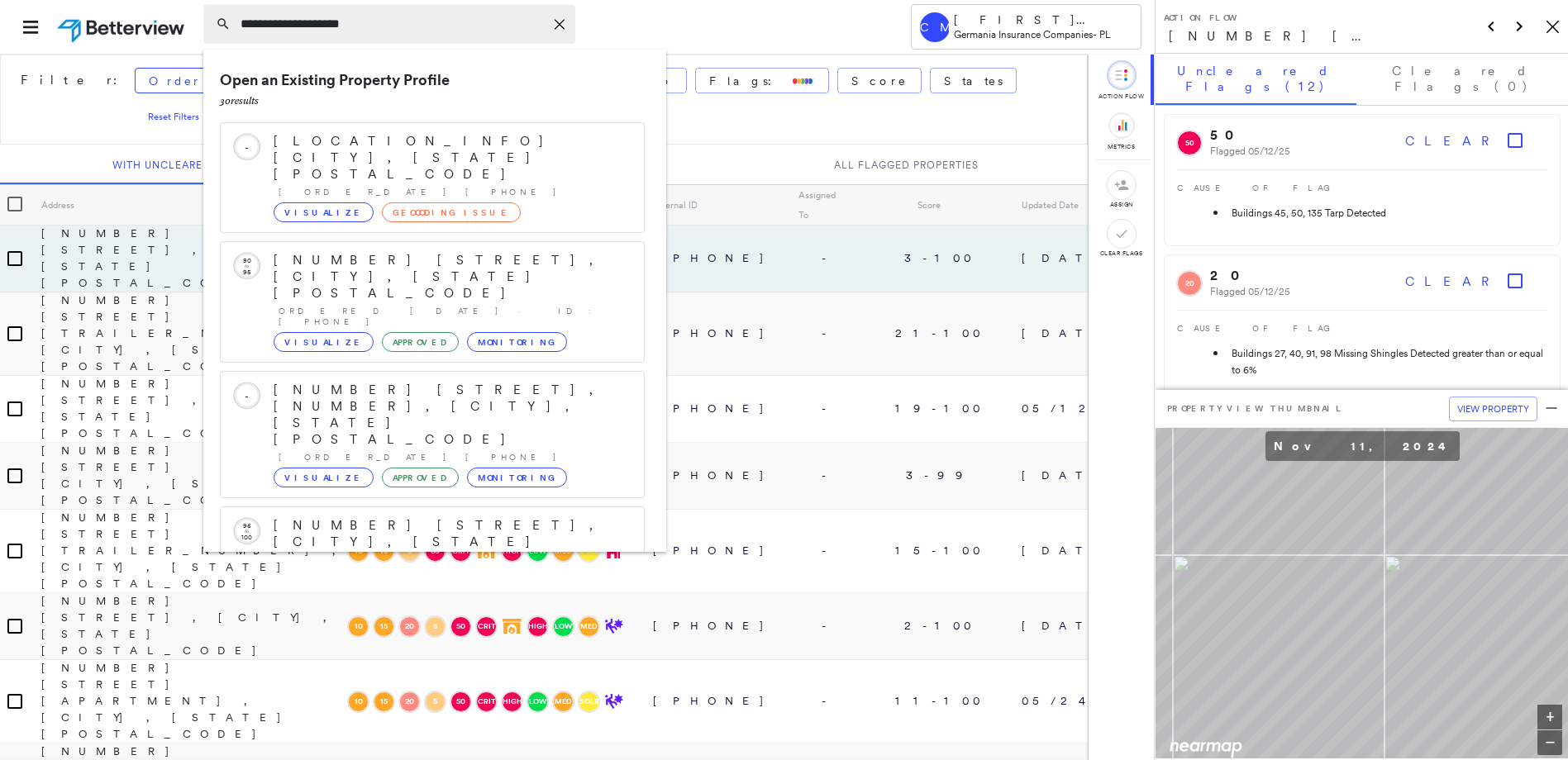click on "**********" at bounding box center [392, 24] 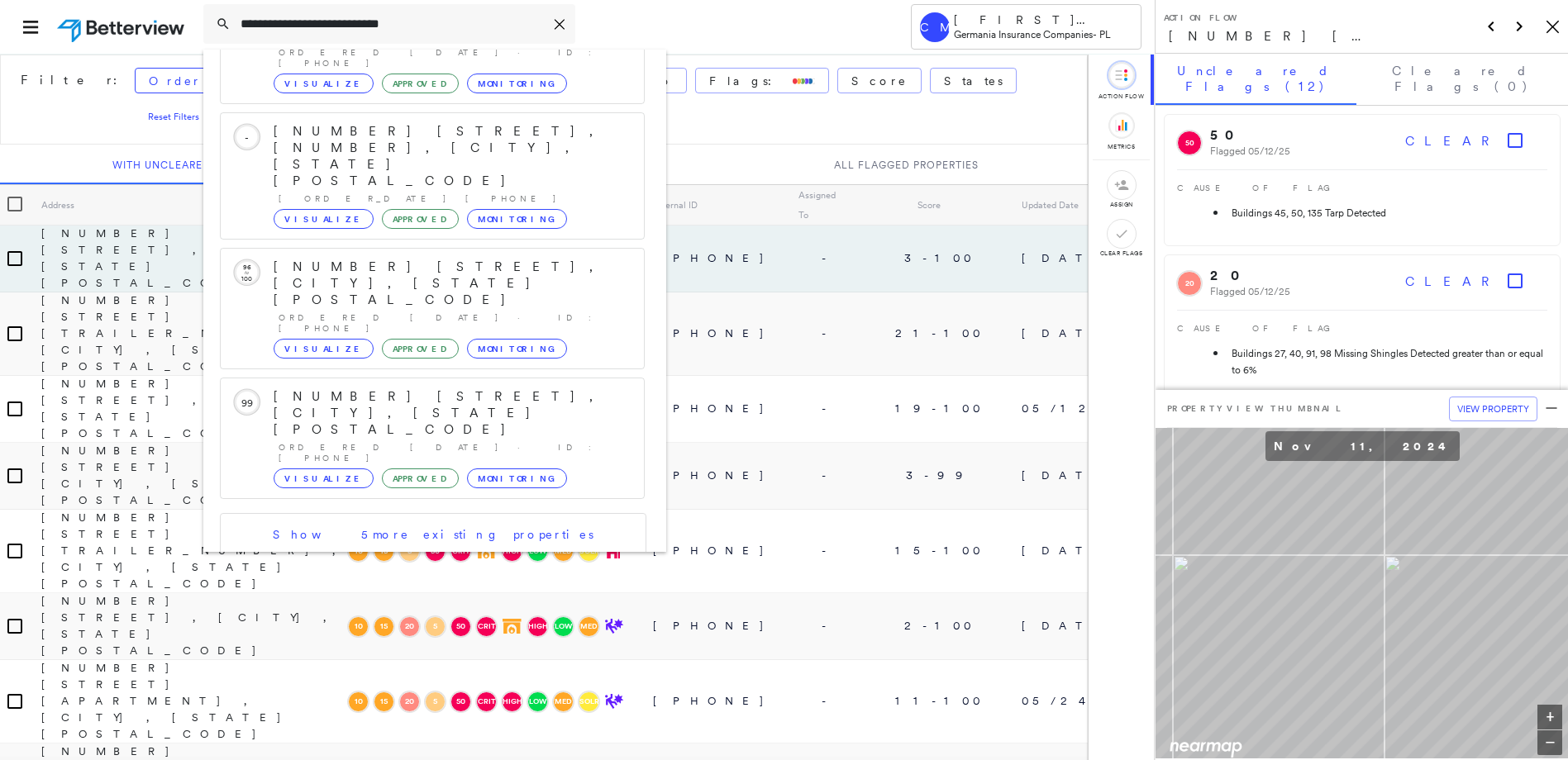 scroll, scrollTop: 176, scrollLeft: 0, axis: vertical 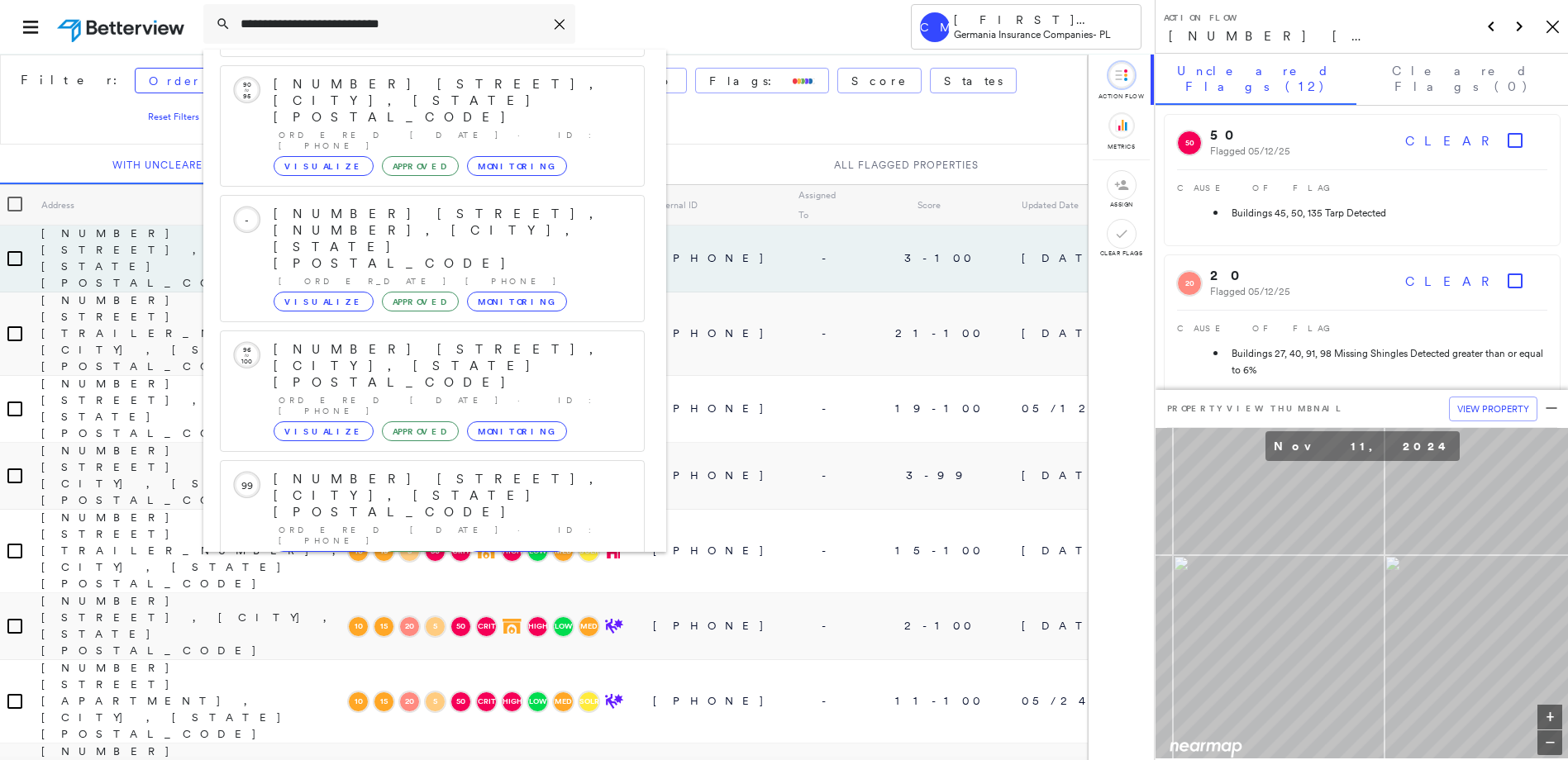 click on "Show  5  more existing properties" at bounding box center [433, 617] 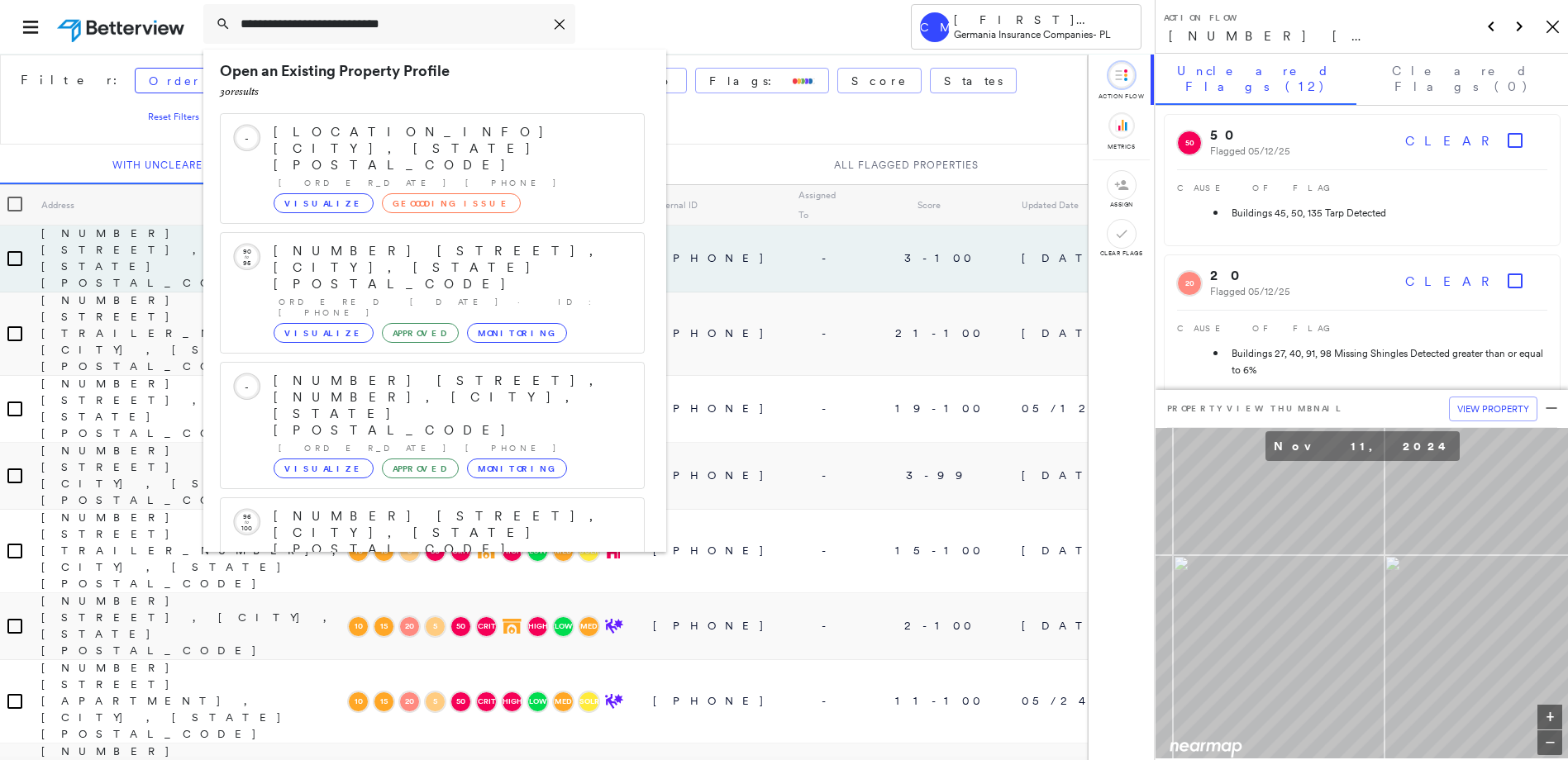 scroll, scrollTop: 0, scrollLeft: 0, axis: both 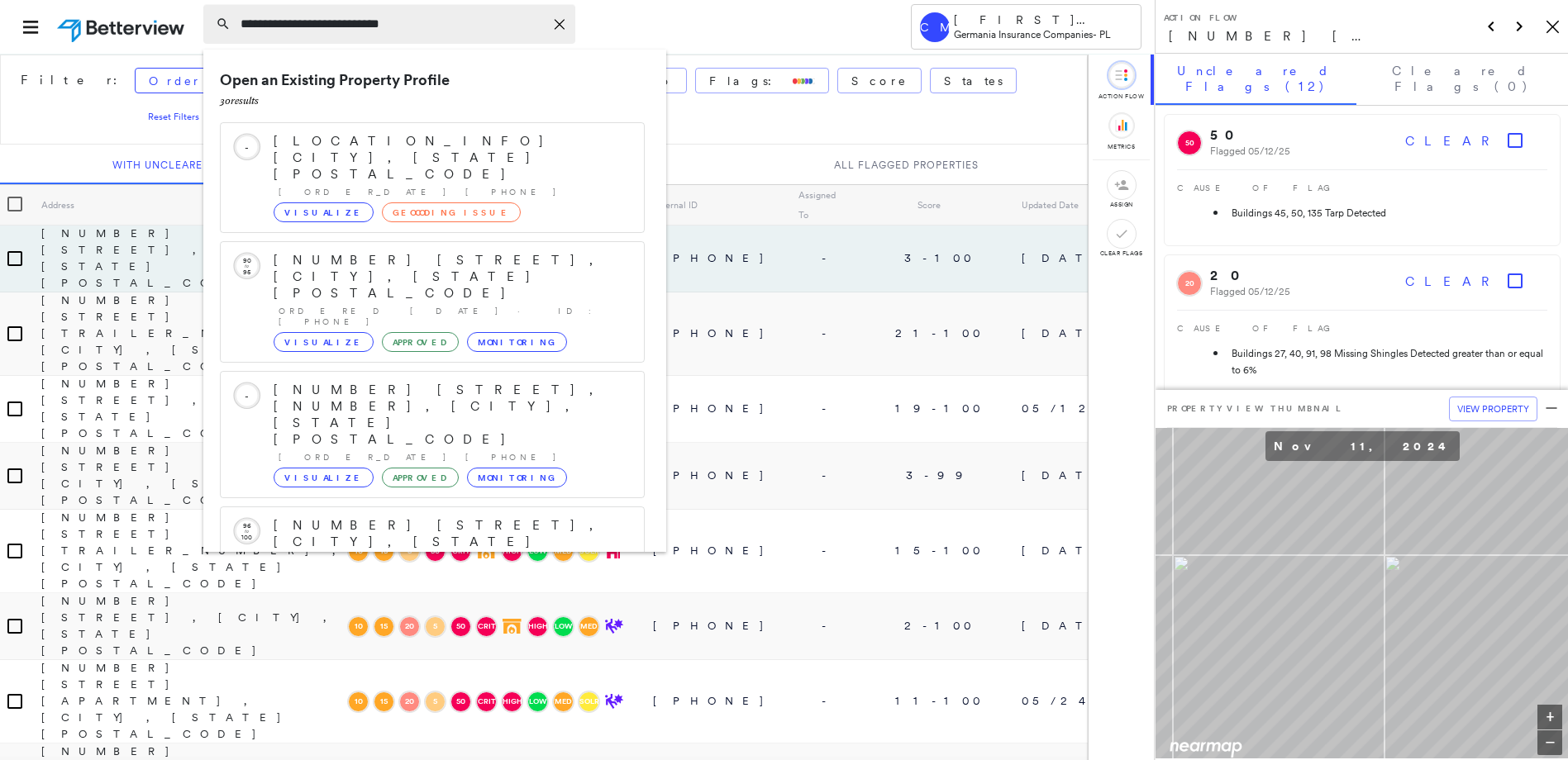 click on "**********" at bounding box center (392, 24) 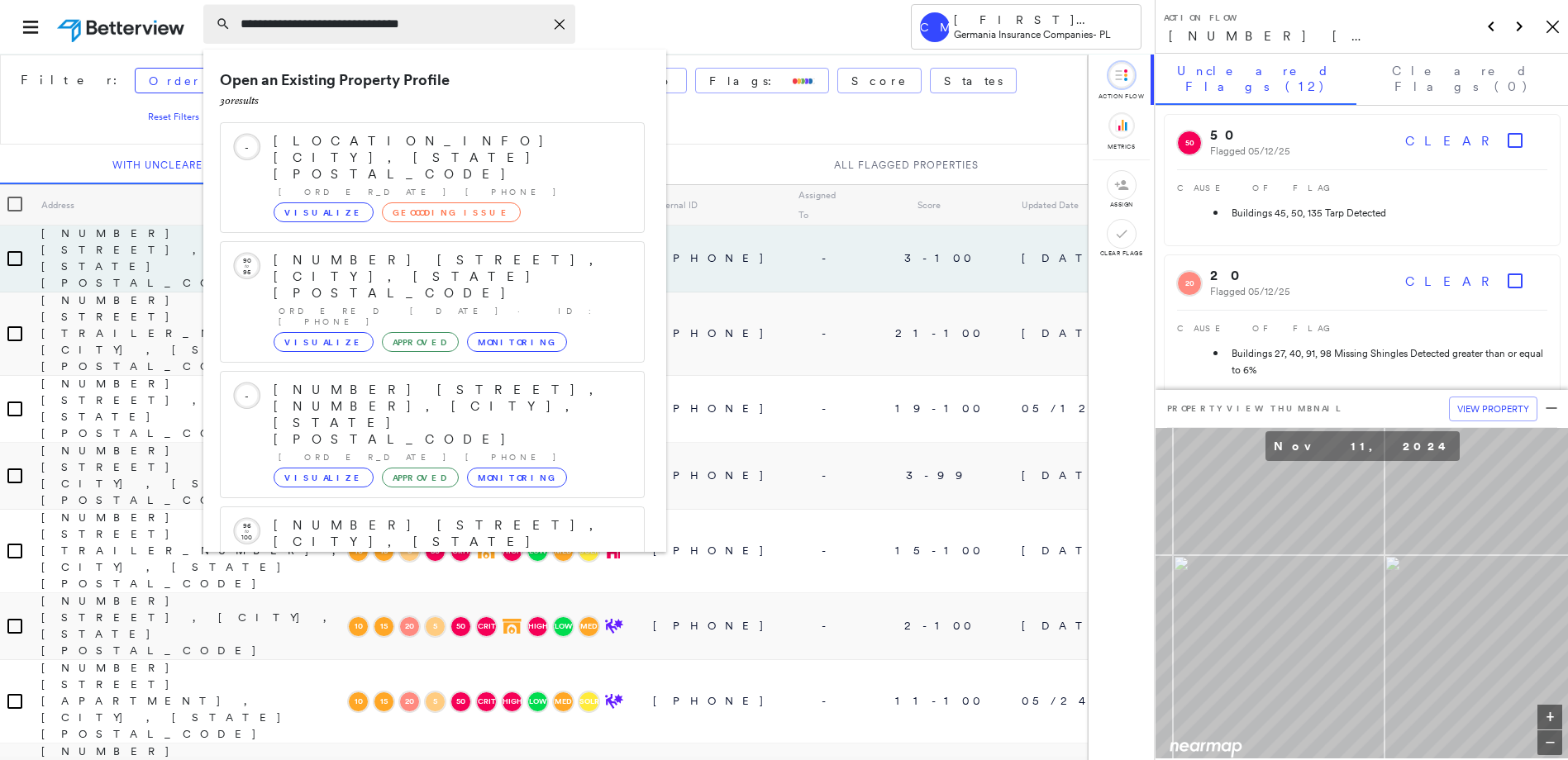 click on "**********" at bounding box center [392, 24] 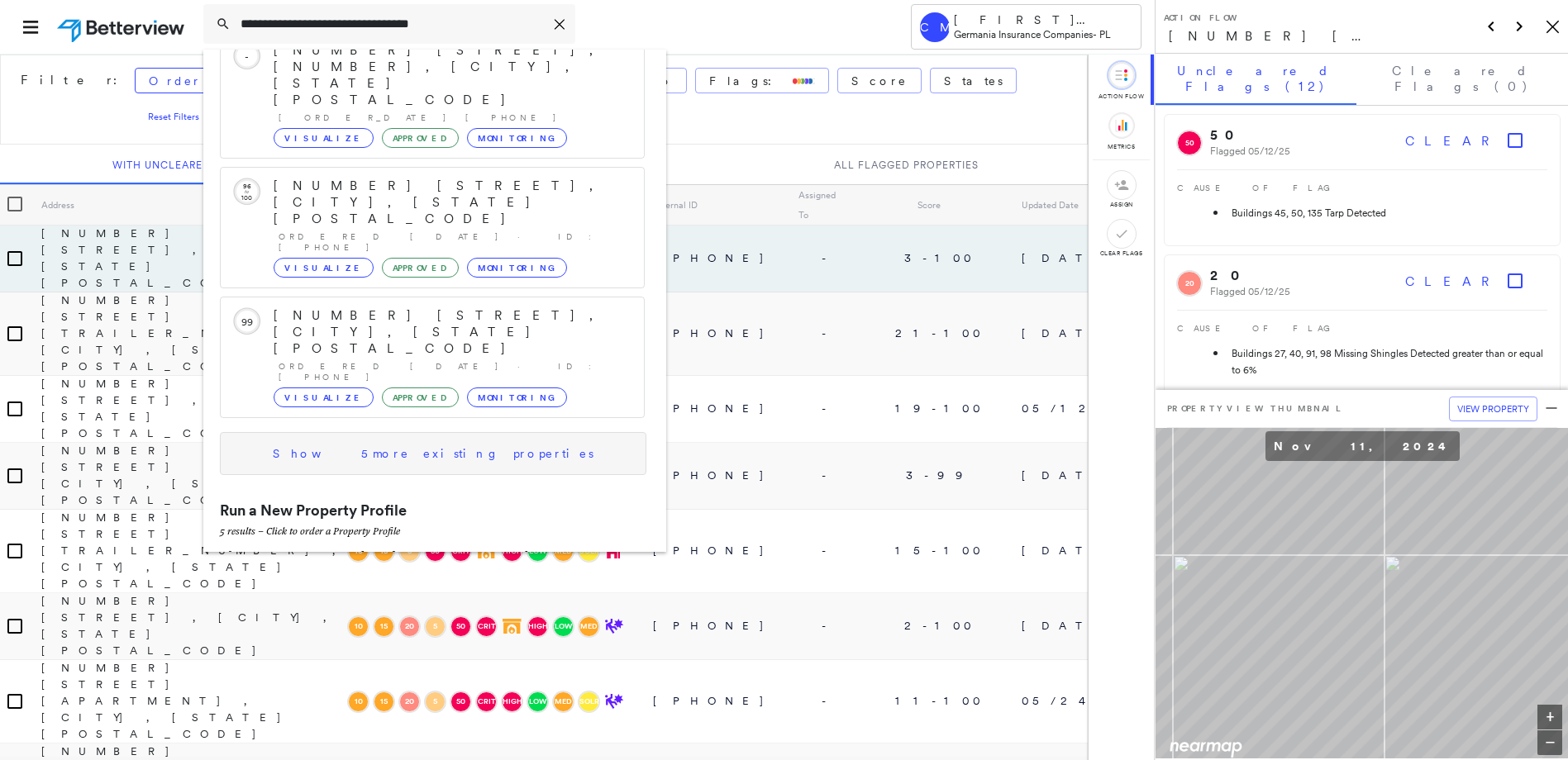 scroll, scrollTop: 341, scrollLeft: 0, axis: vertical 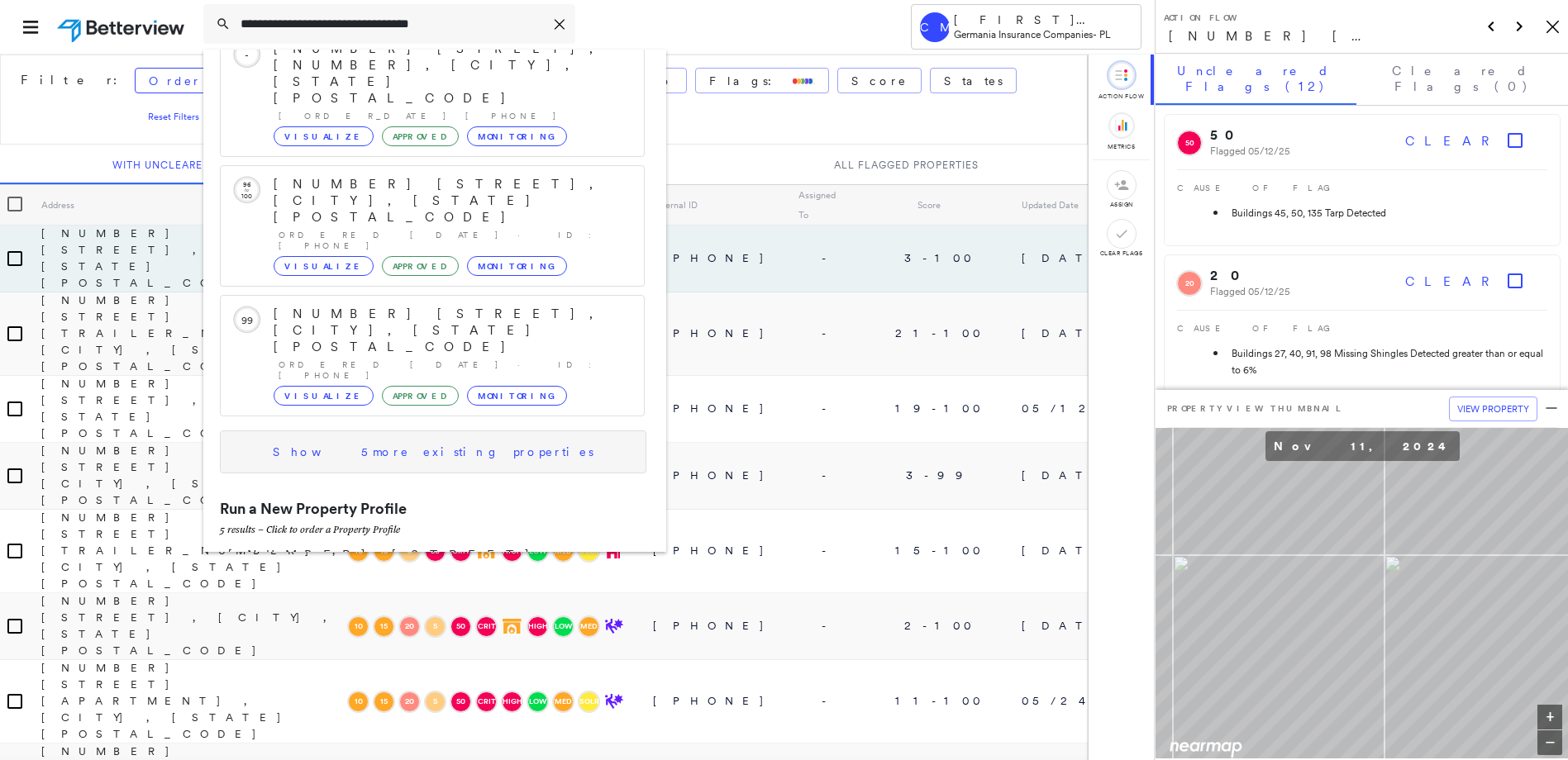 type on "**********" 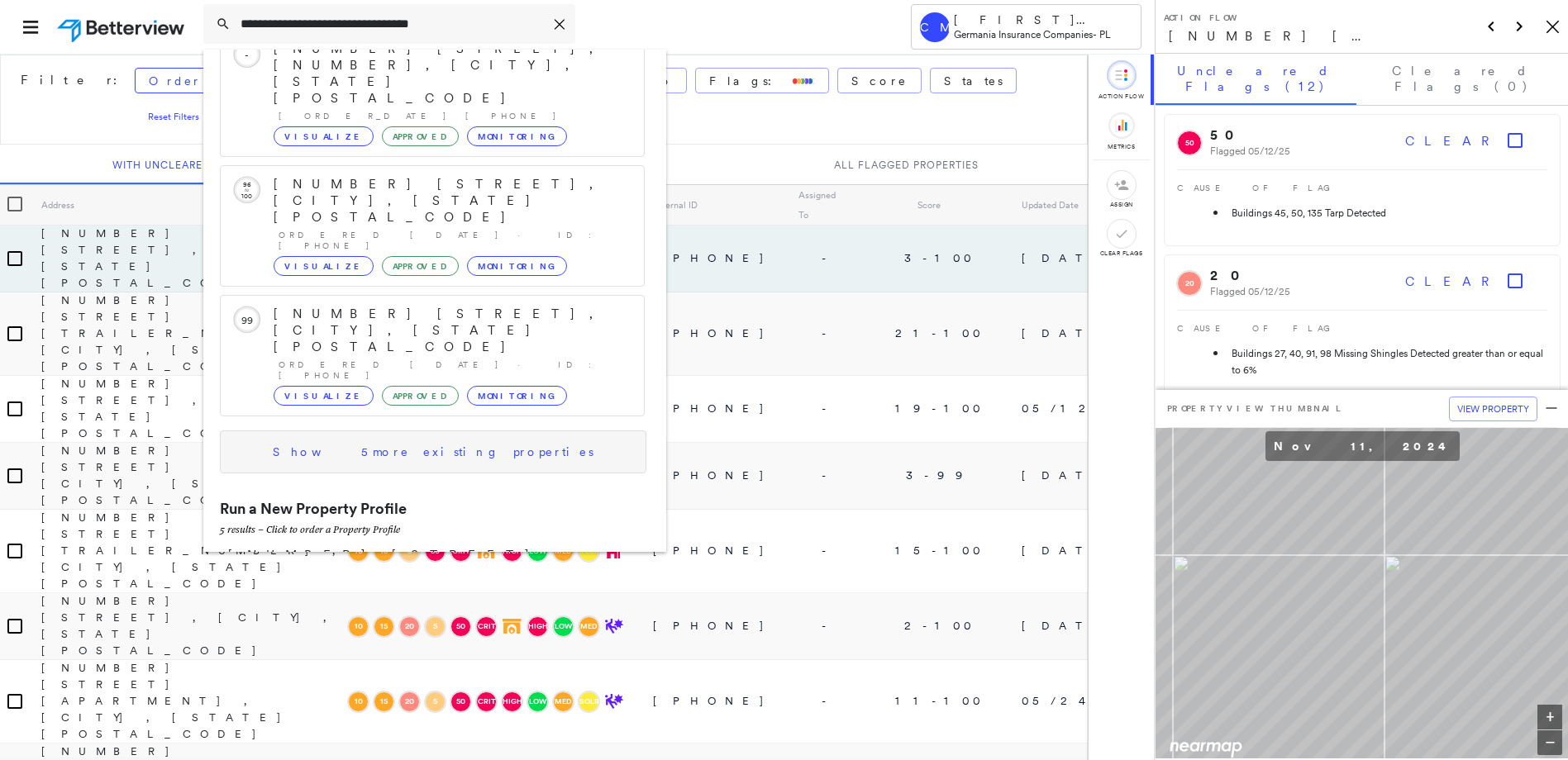 click on "Show  5  more existing properties" at bounding box center [433, 452] 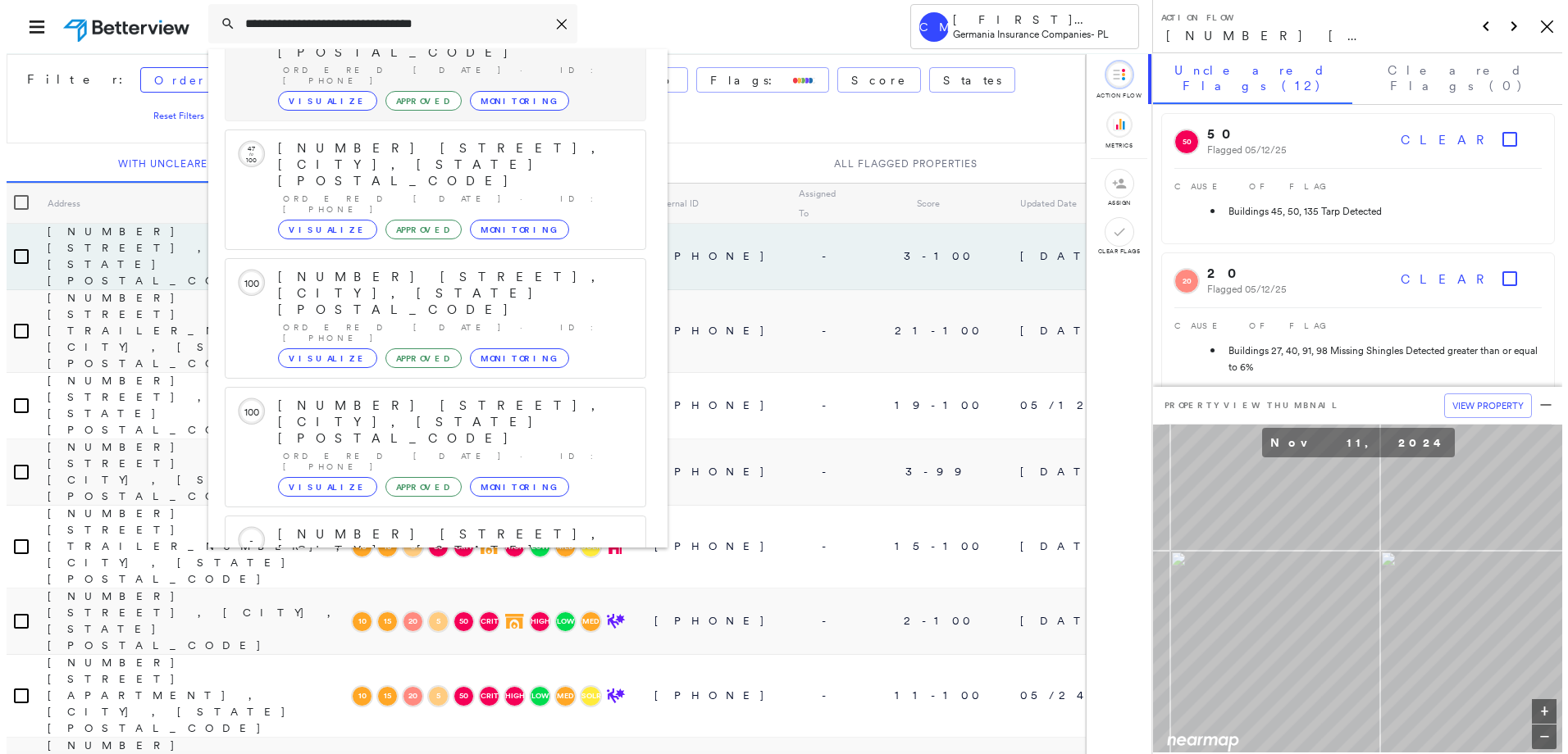 scroll, scrollTop: 765, scrollLeft: 0, axis: vertical 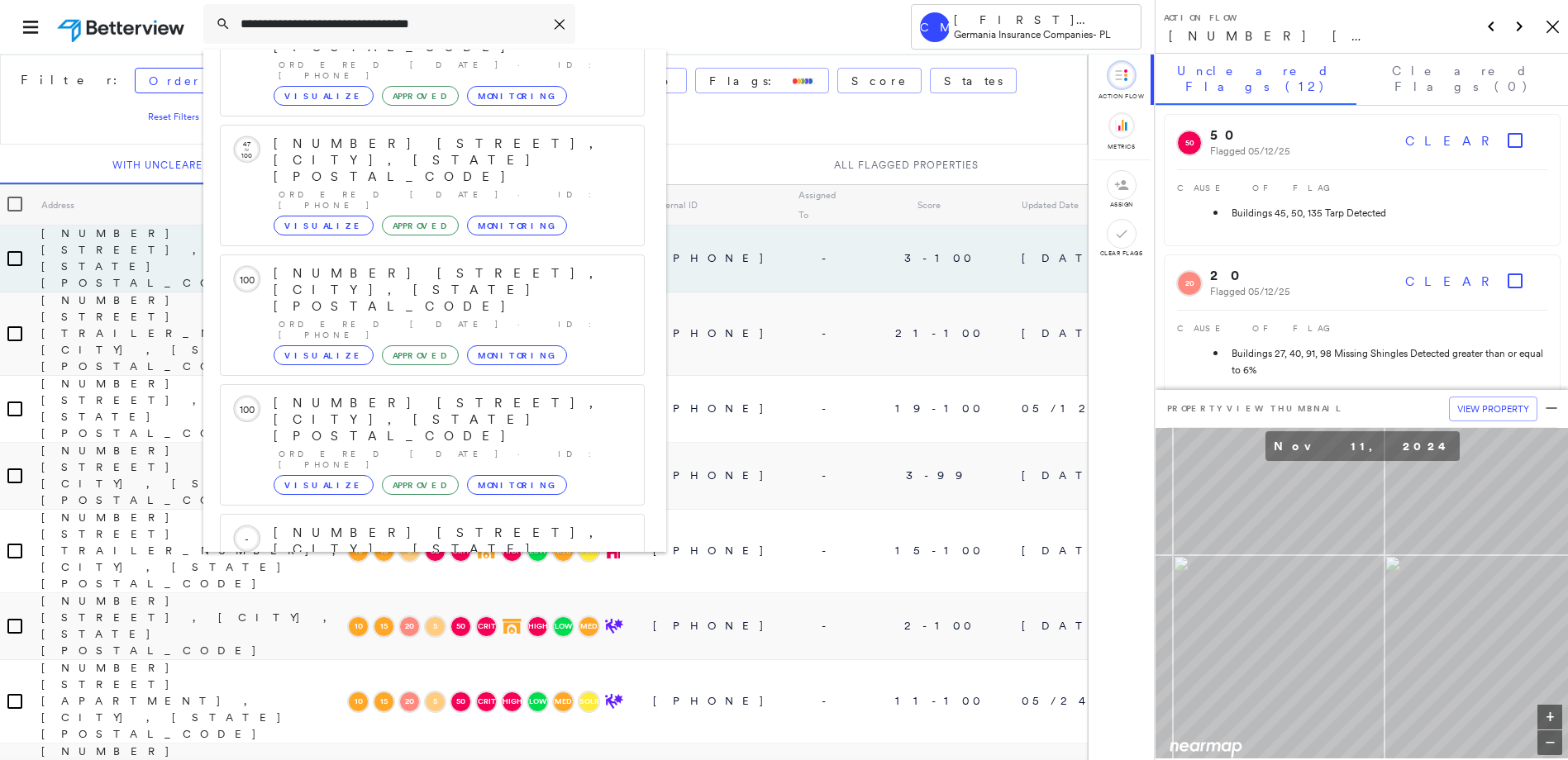 click on "[NUMBER] [STREET], [CITY], [STATE], [COUNTRY] Group Created with Sketch." at bounding box center (432, 840) 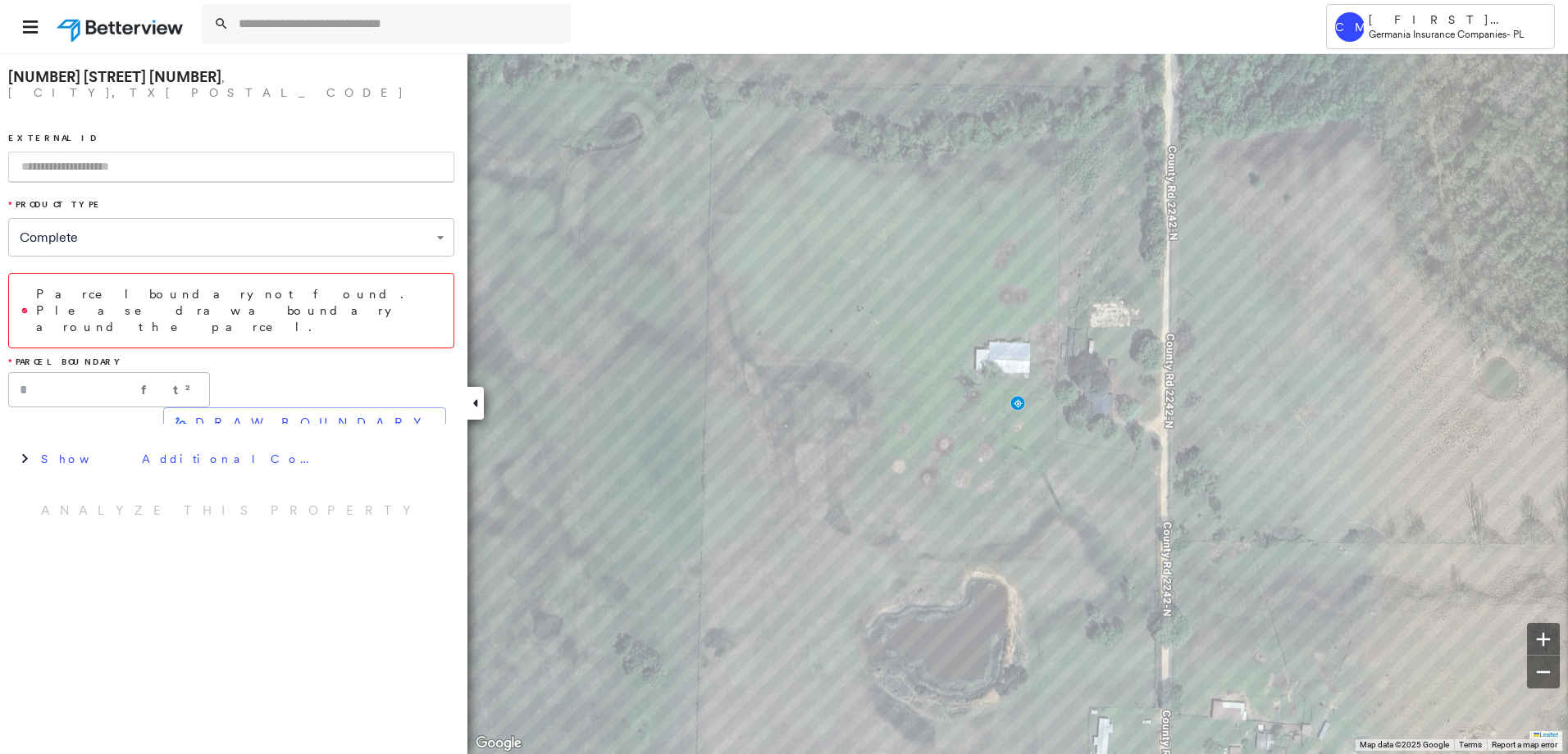 click on "Parcel boundary not found. Please draw a boundary around the parcel." at bounding box center [239, 311] 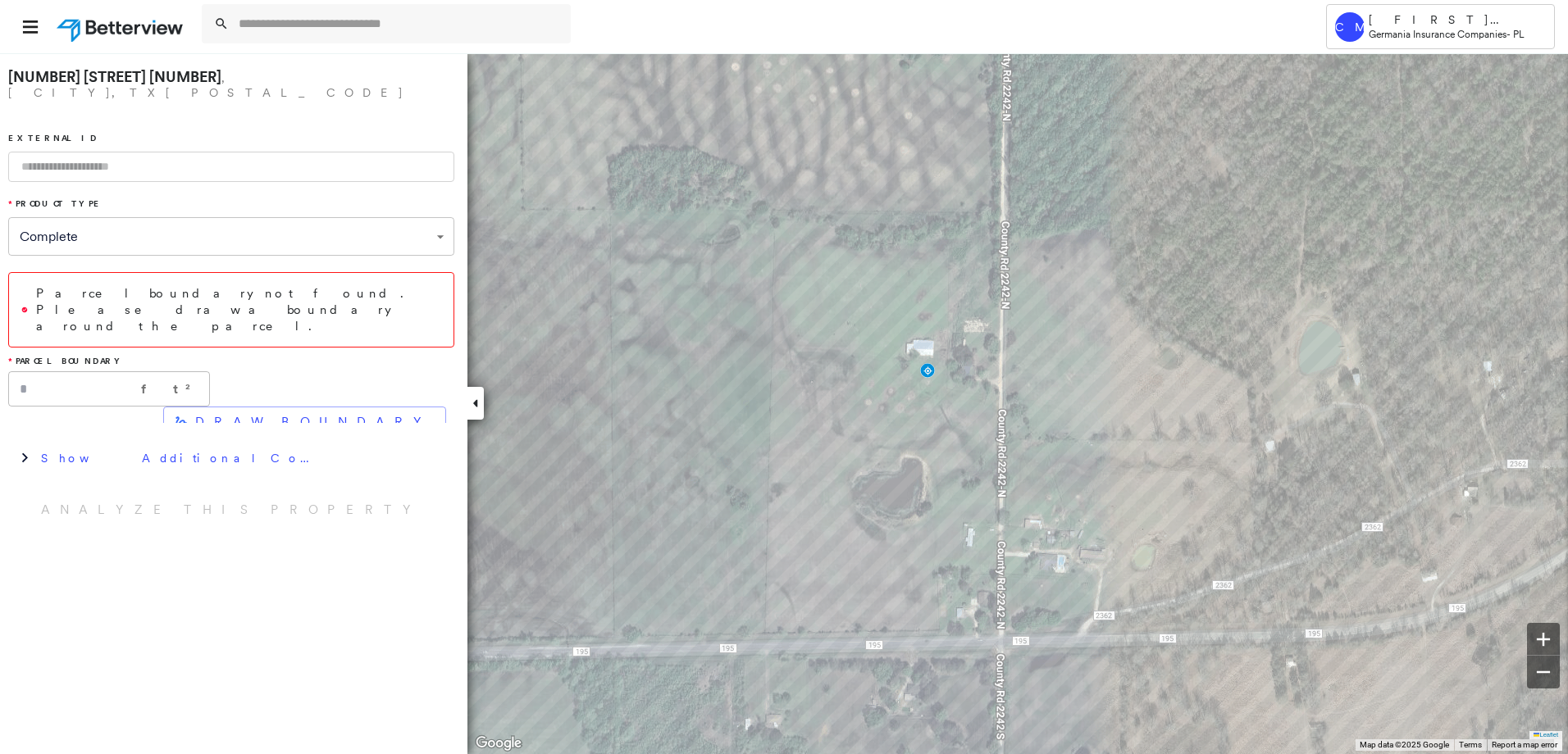 click on "[NUMBER] [STREET] [DIRECTION], [CITY], [STATE] [POSTAL_CODE]" at bounding box center (231, 89) 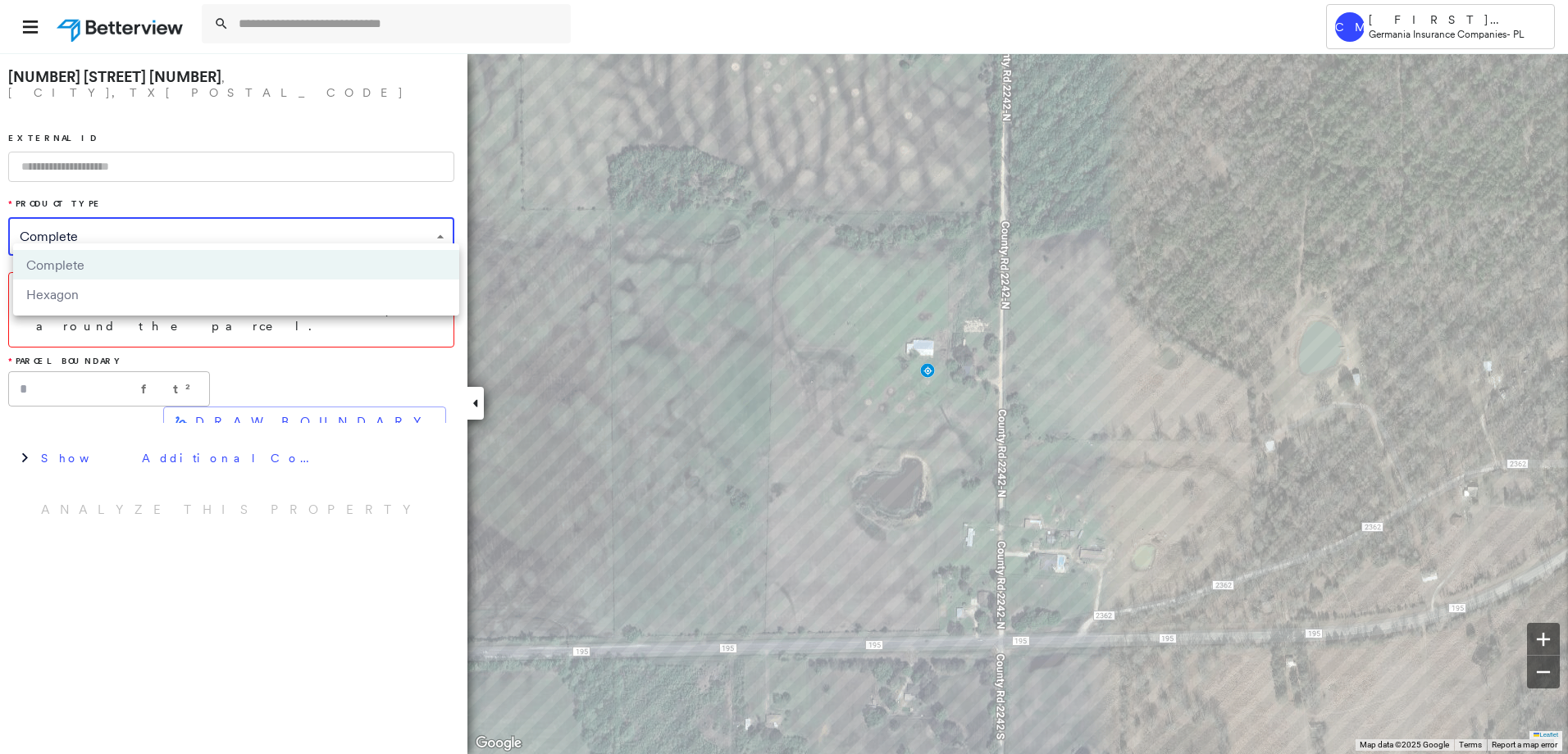 click at bounding box center [784, 377] 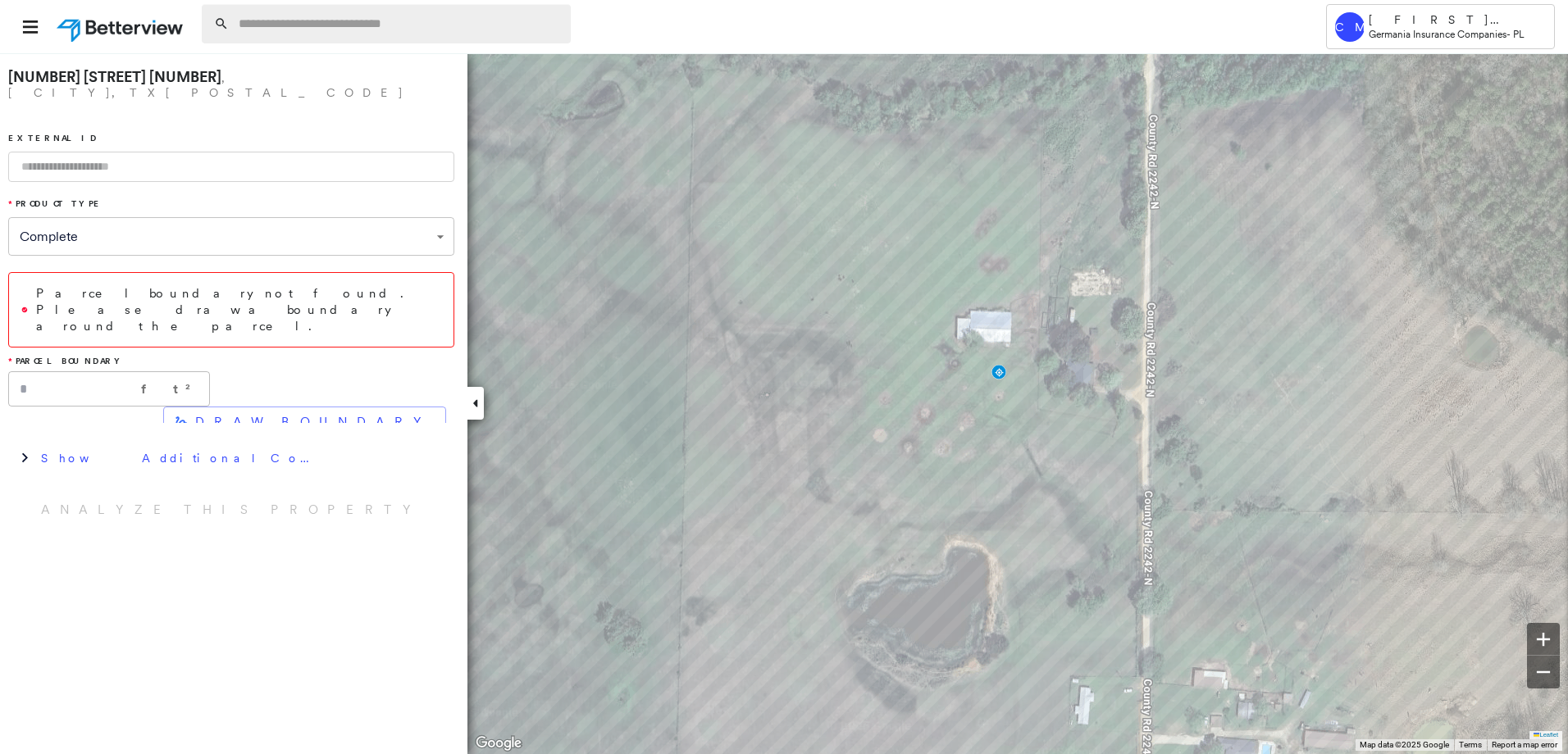 click at bounding box center (399, 24) 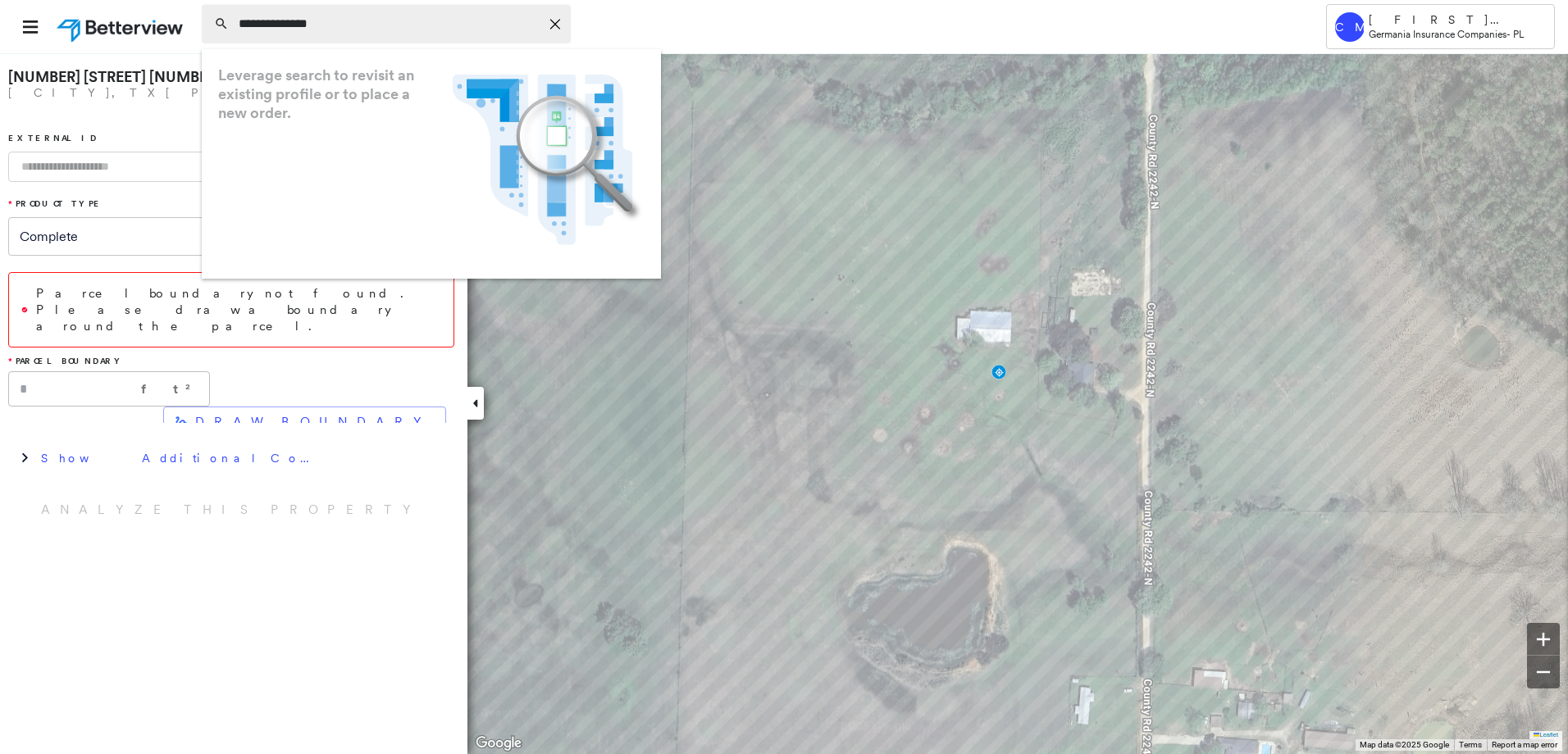 click on "**********" at bounding box center (386, 24) 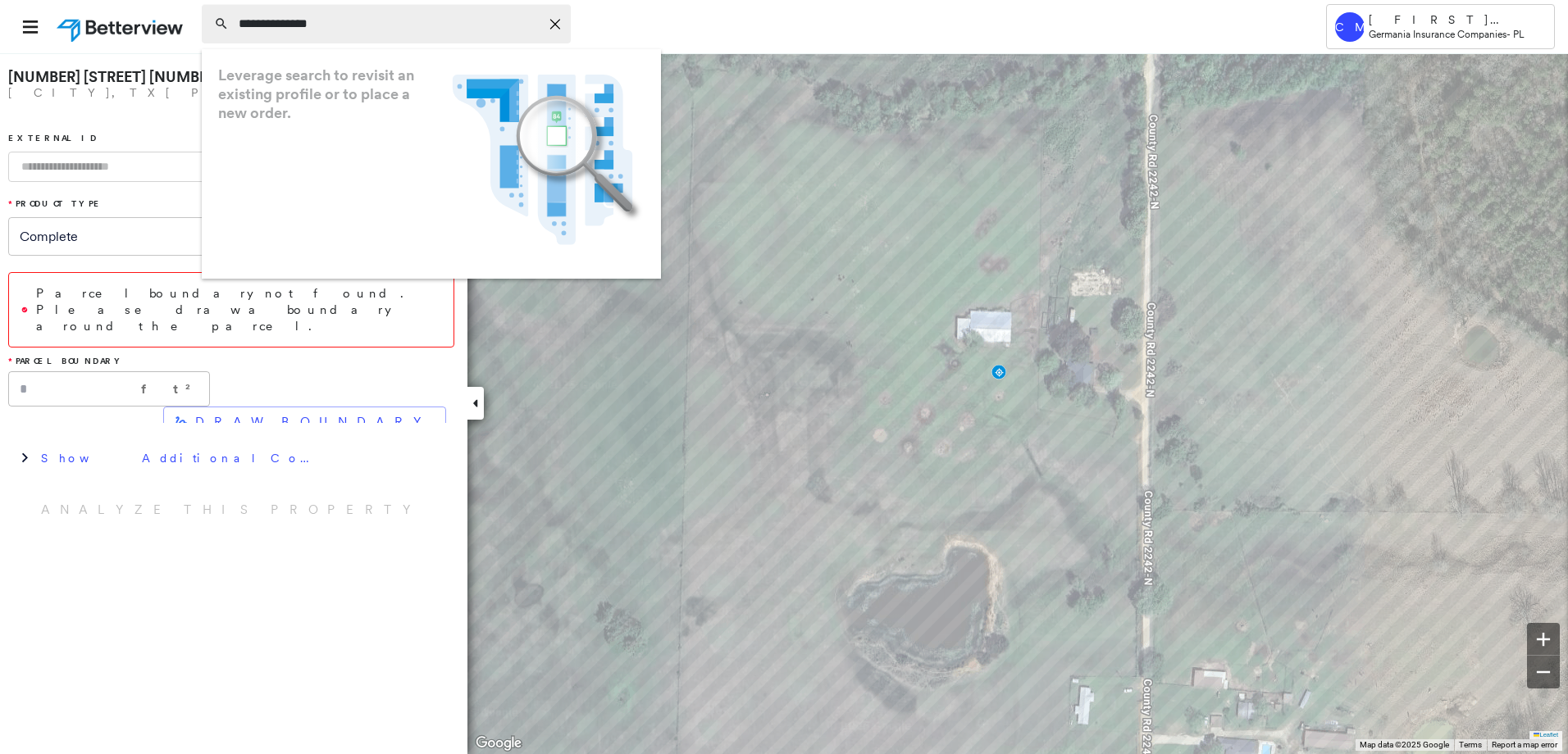 drag, startPoint x: 349, startPoint y: 22, endPoint x: 236, endPoint y: 24, distance: 113.0177 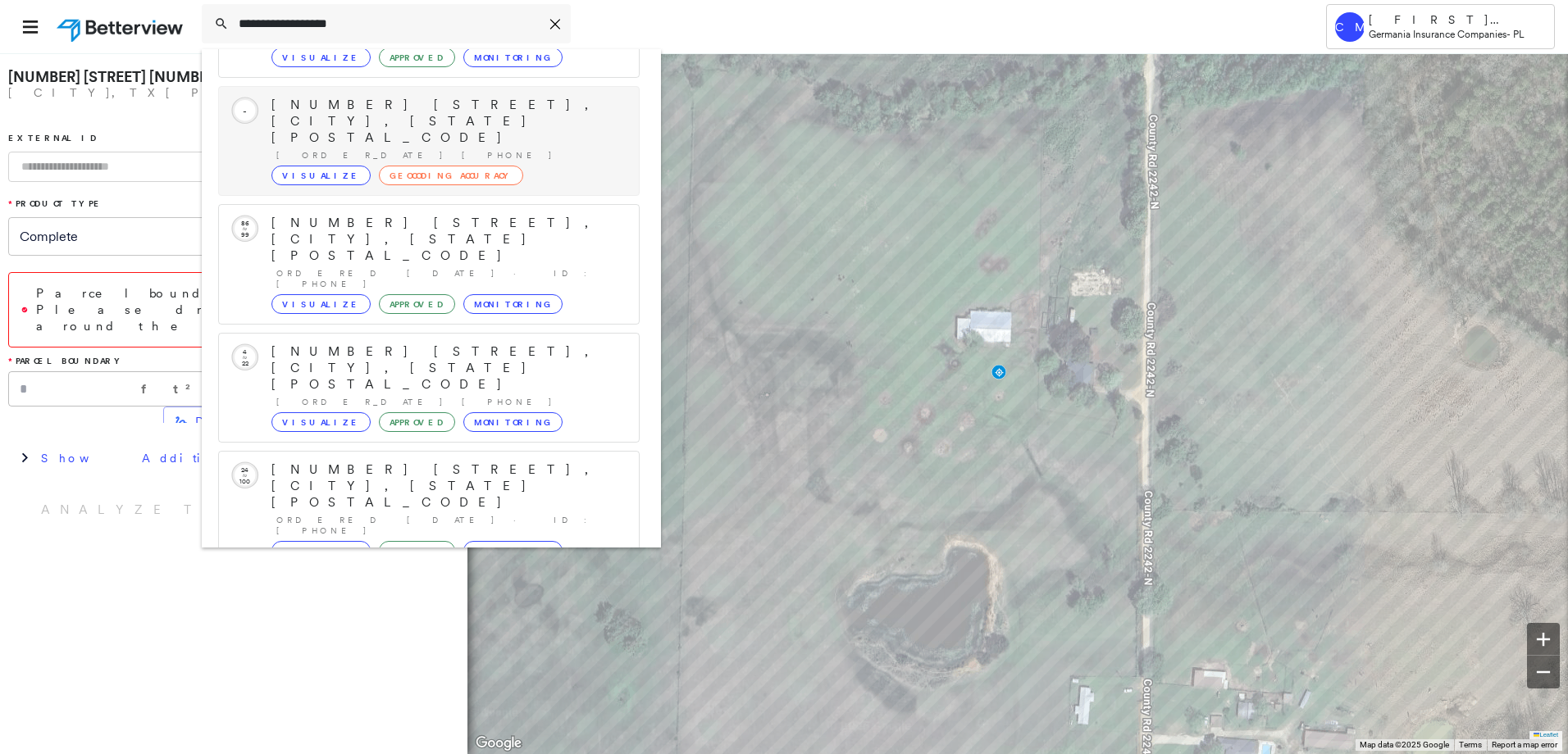 scroll, scrollTop: 175, scrollLeft: 0, axis: vertical 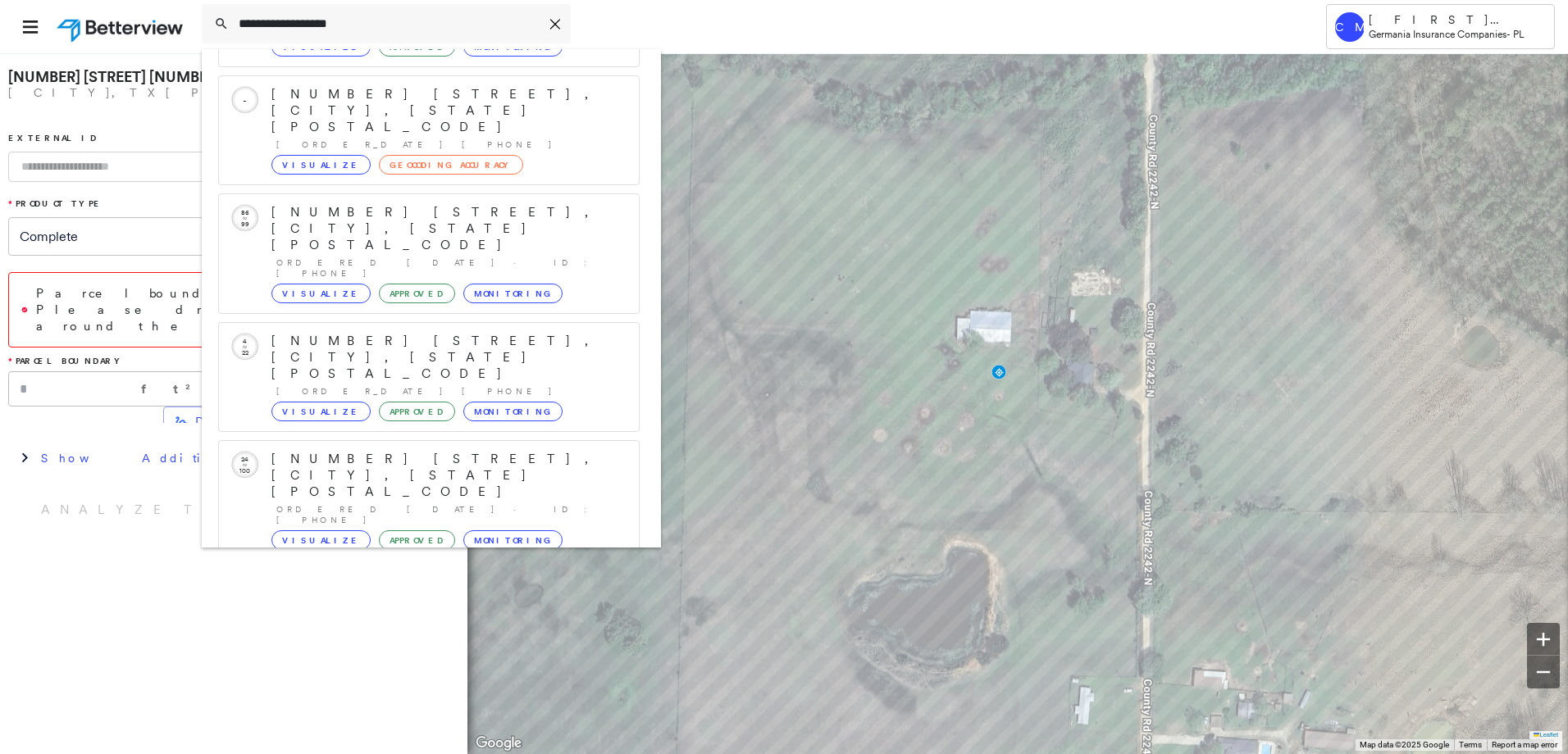 type on "**********" 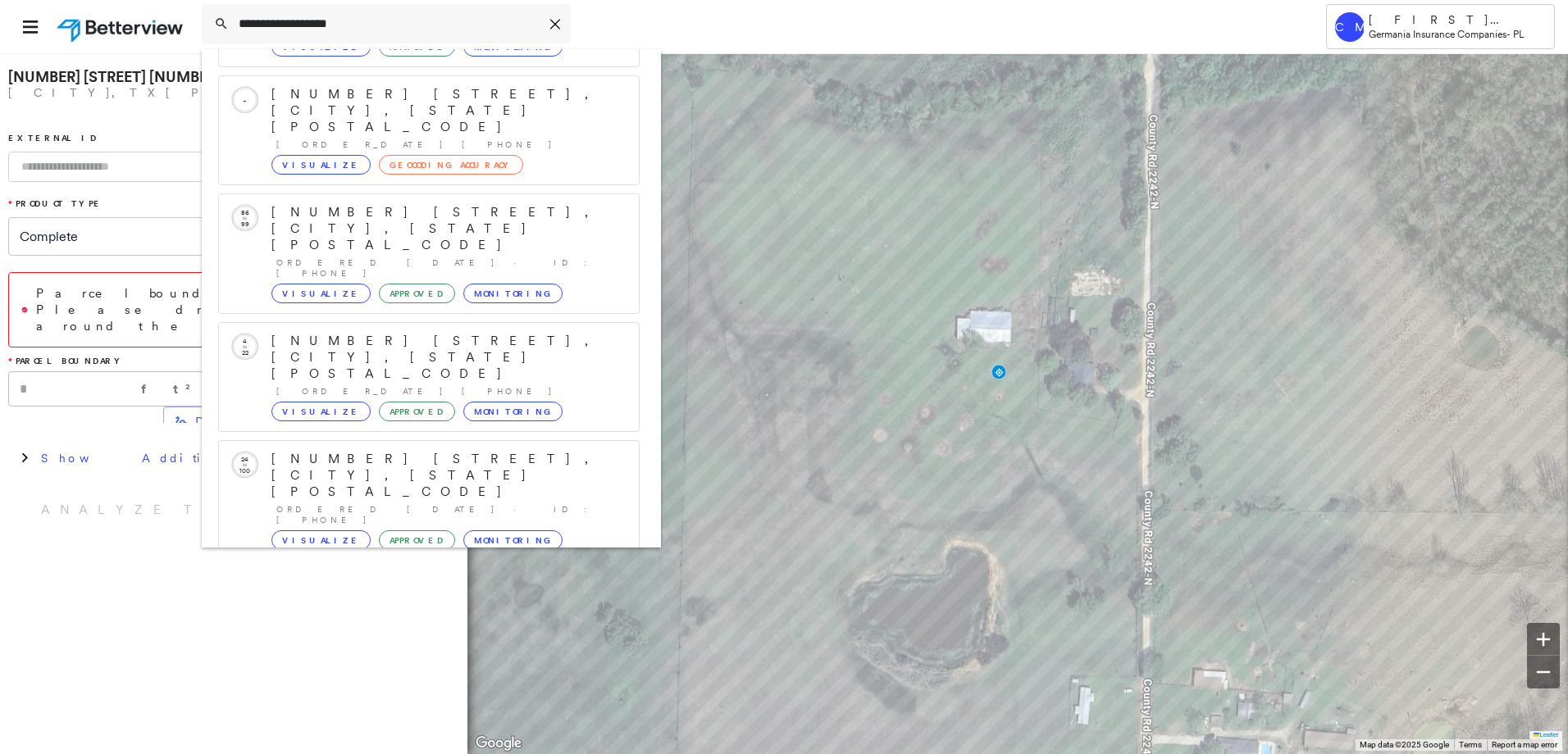 click on "[NUMBER] [STREET], [CITY], [STATE] [COUNTRY]" at bounding box center [411, 715] 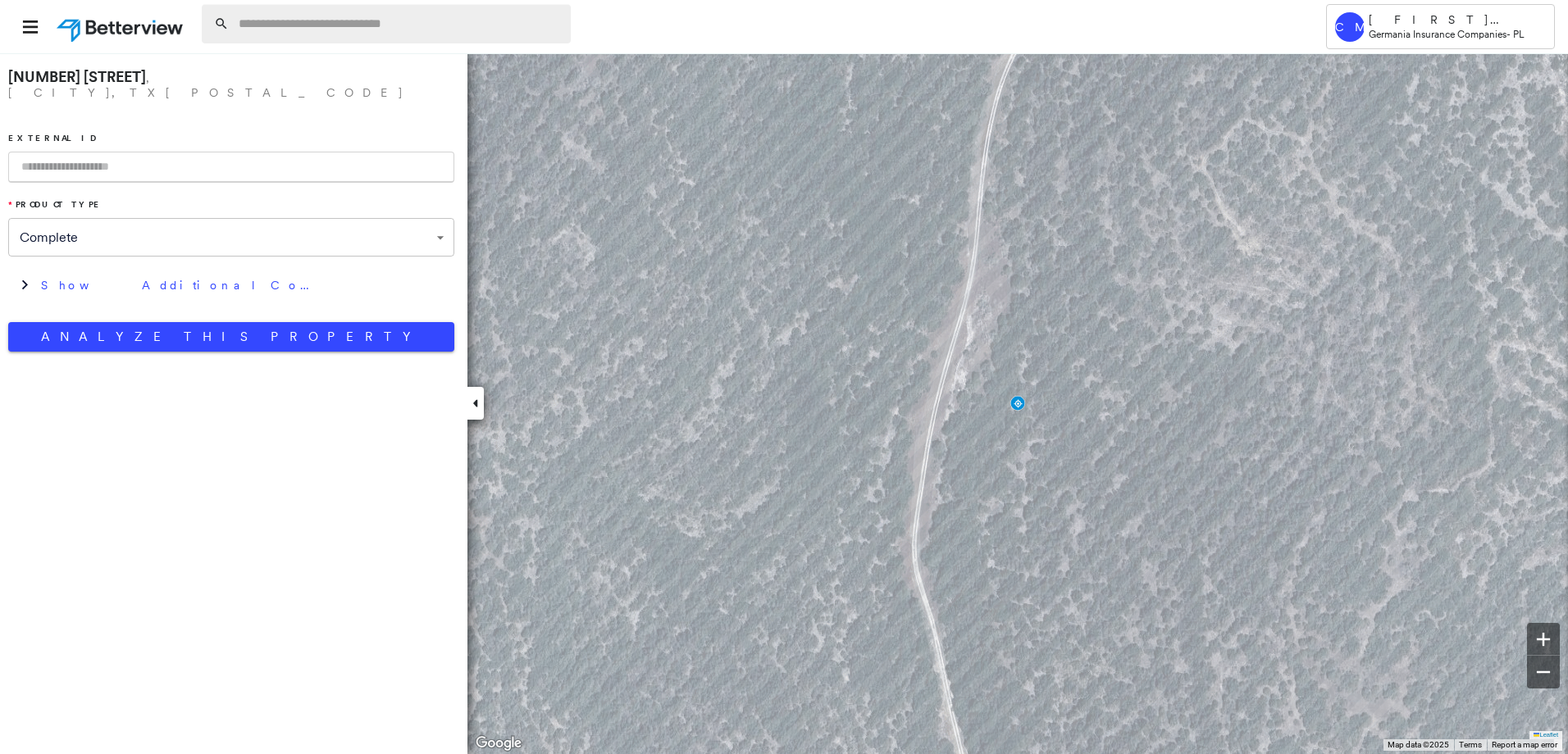 click at bounding box center [399, 24] 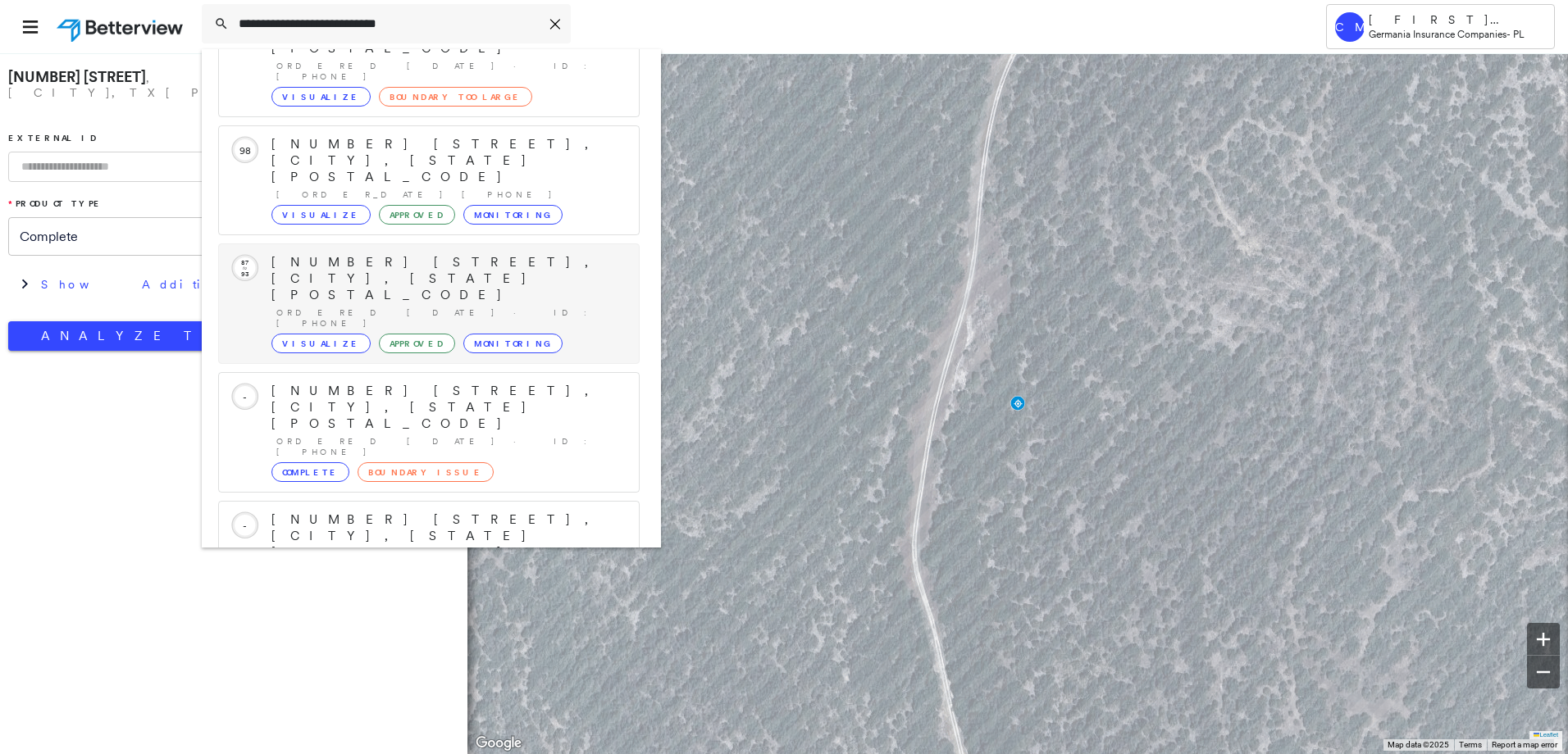 scroll, scrollTop: 175, scrollLeft: 0, axis: vertical 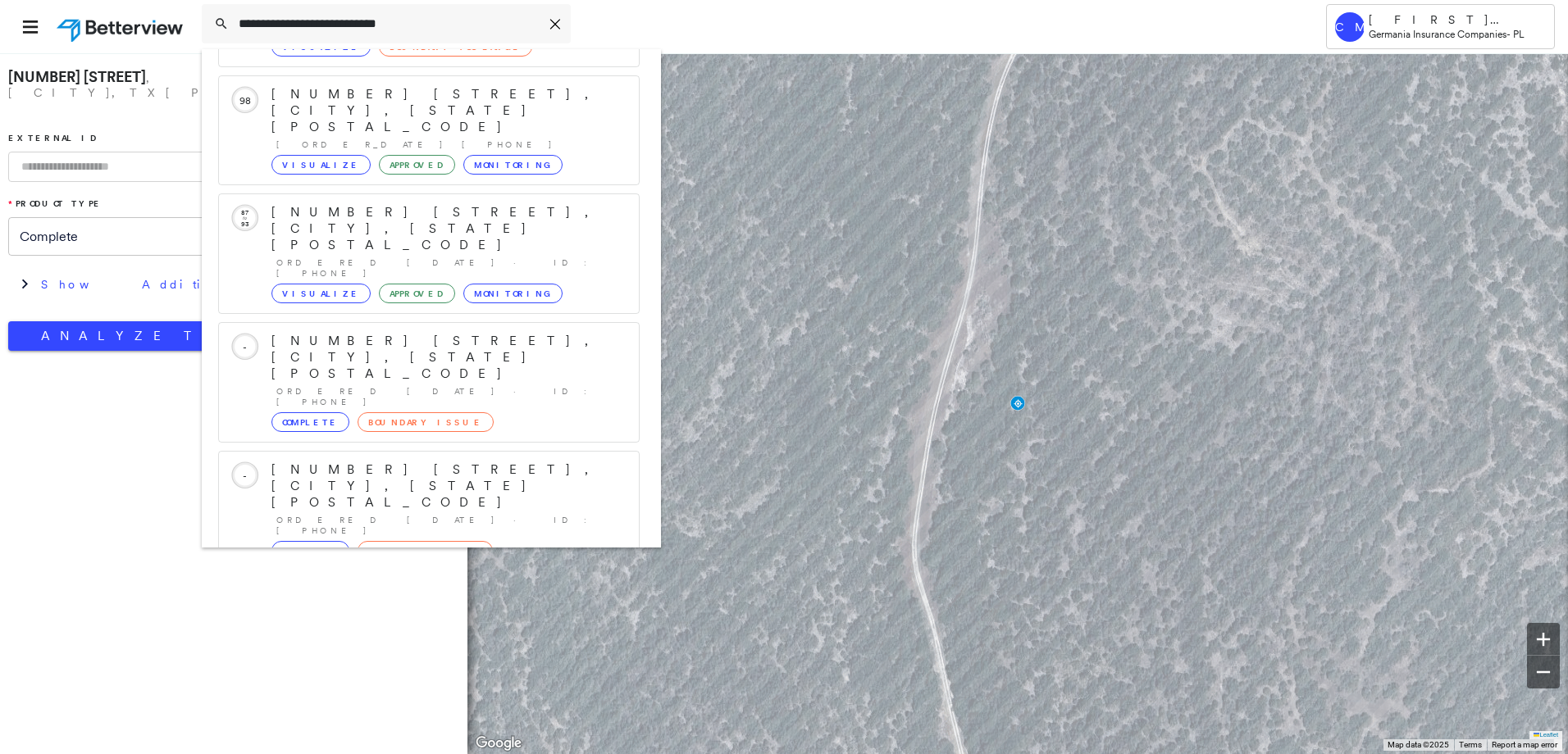 type on "**********" 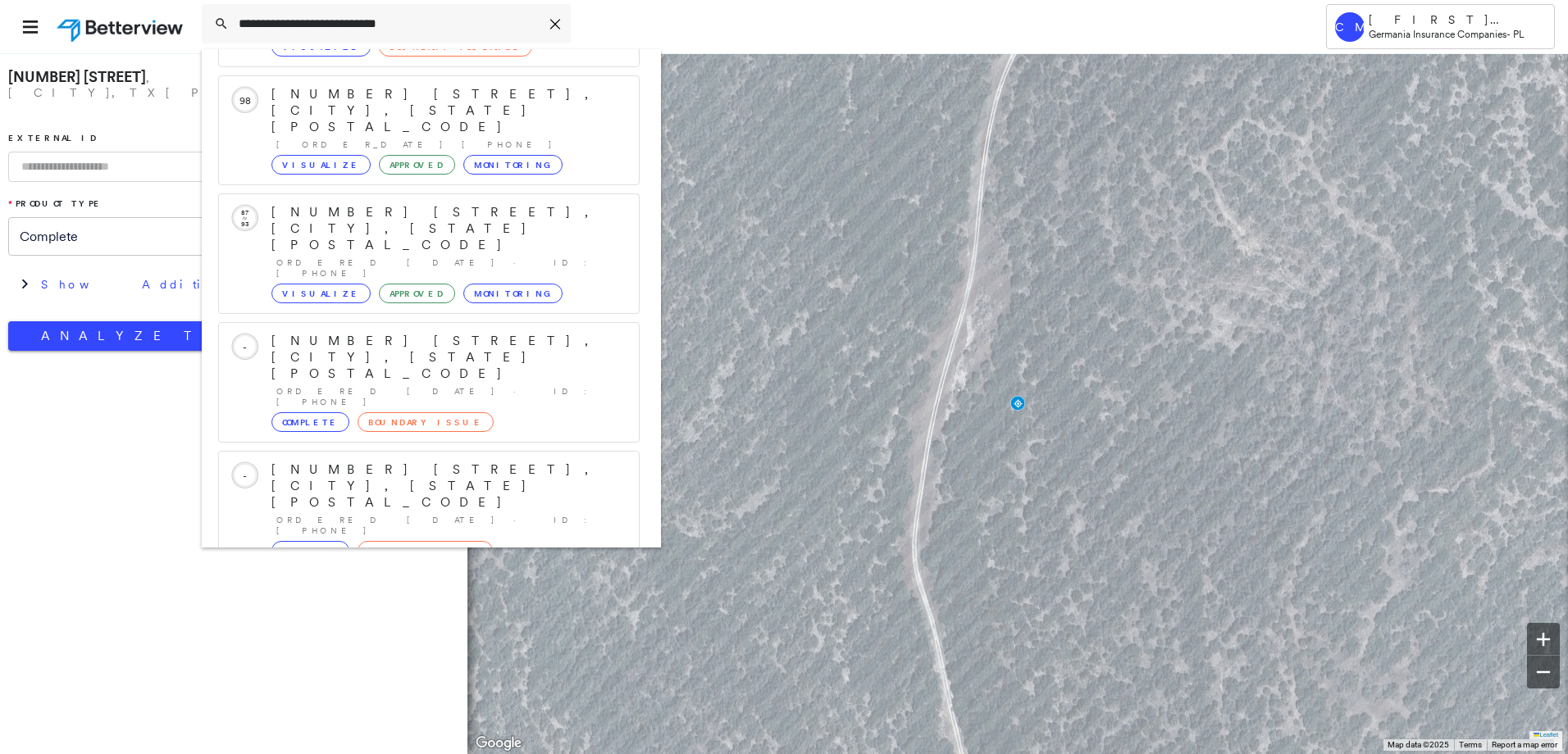 click on "[NUMBER] [STREET], [CITY], [STATE] [POSTAL_CODE]" at bounding box center [411, 725] 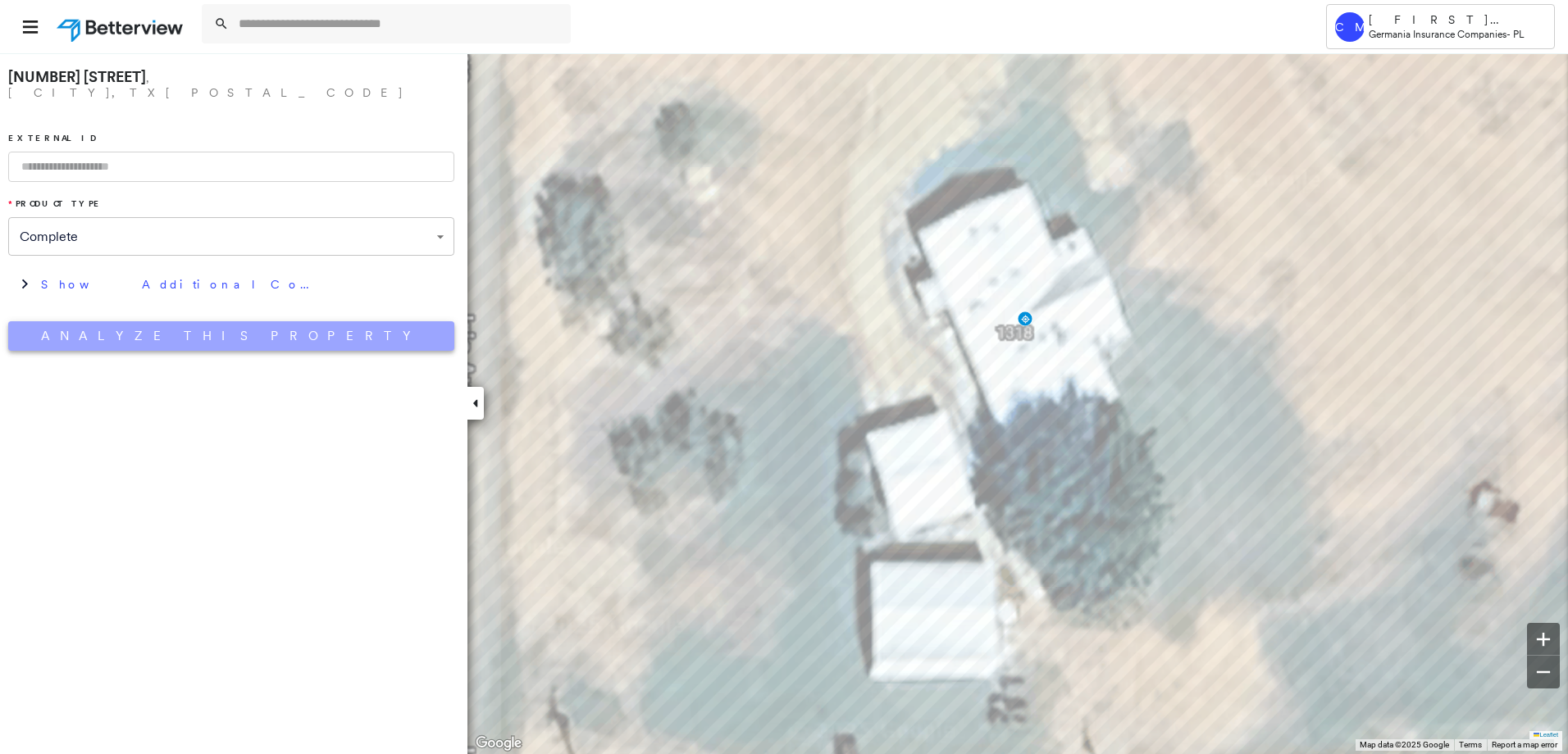 click on "Analyze This Property" at bounding box center (231, 336) 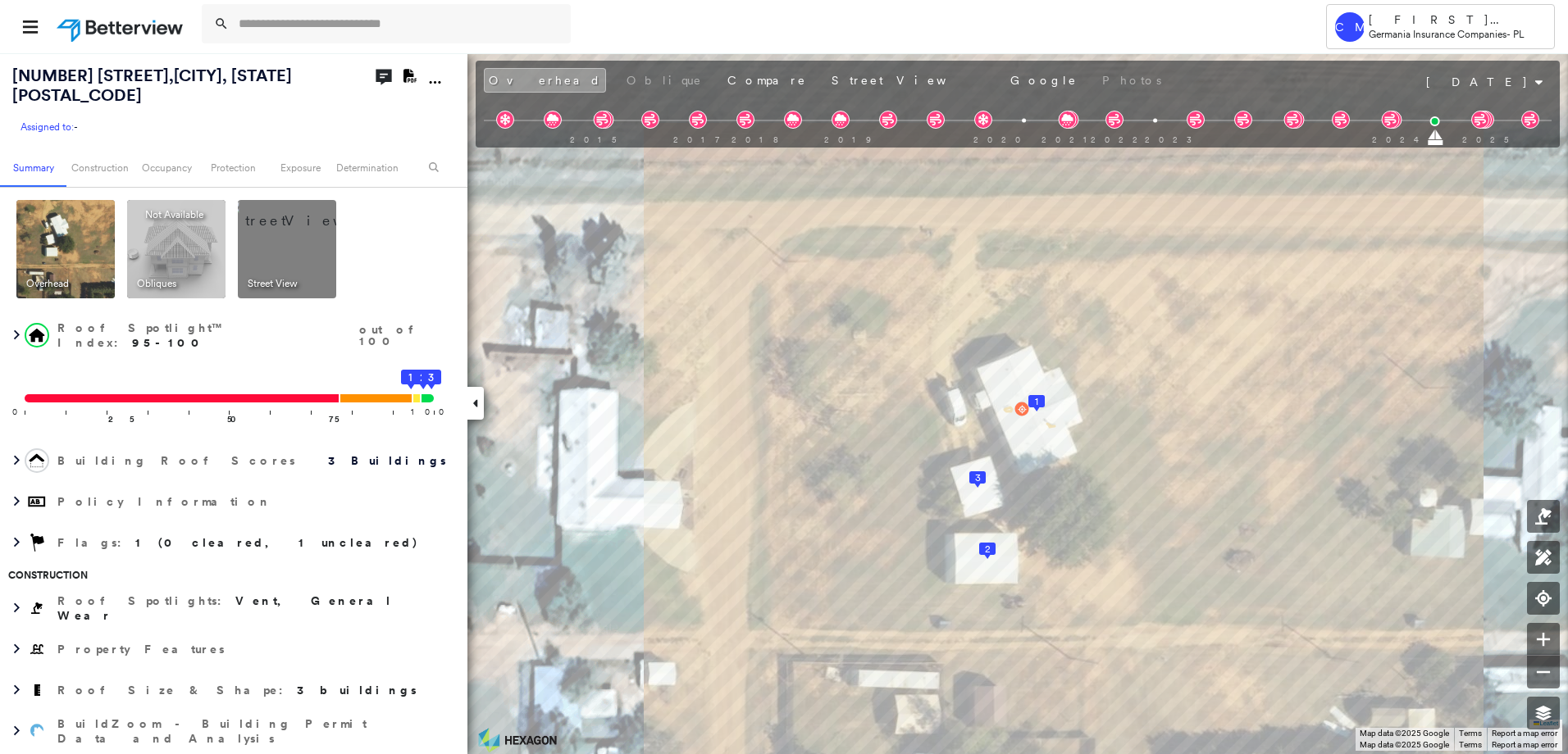 click 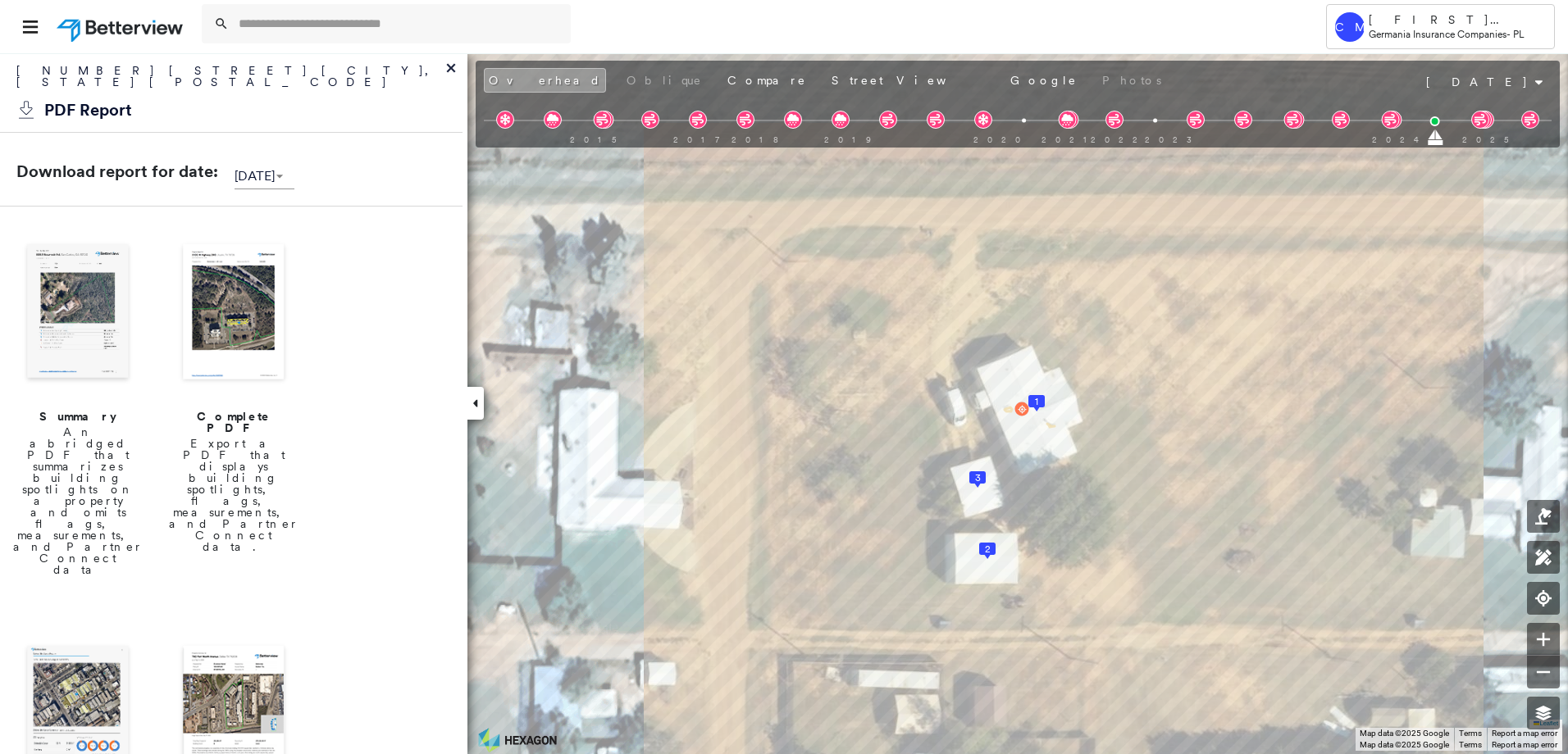 click at bounding box center [234, 313] 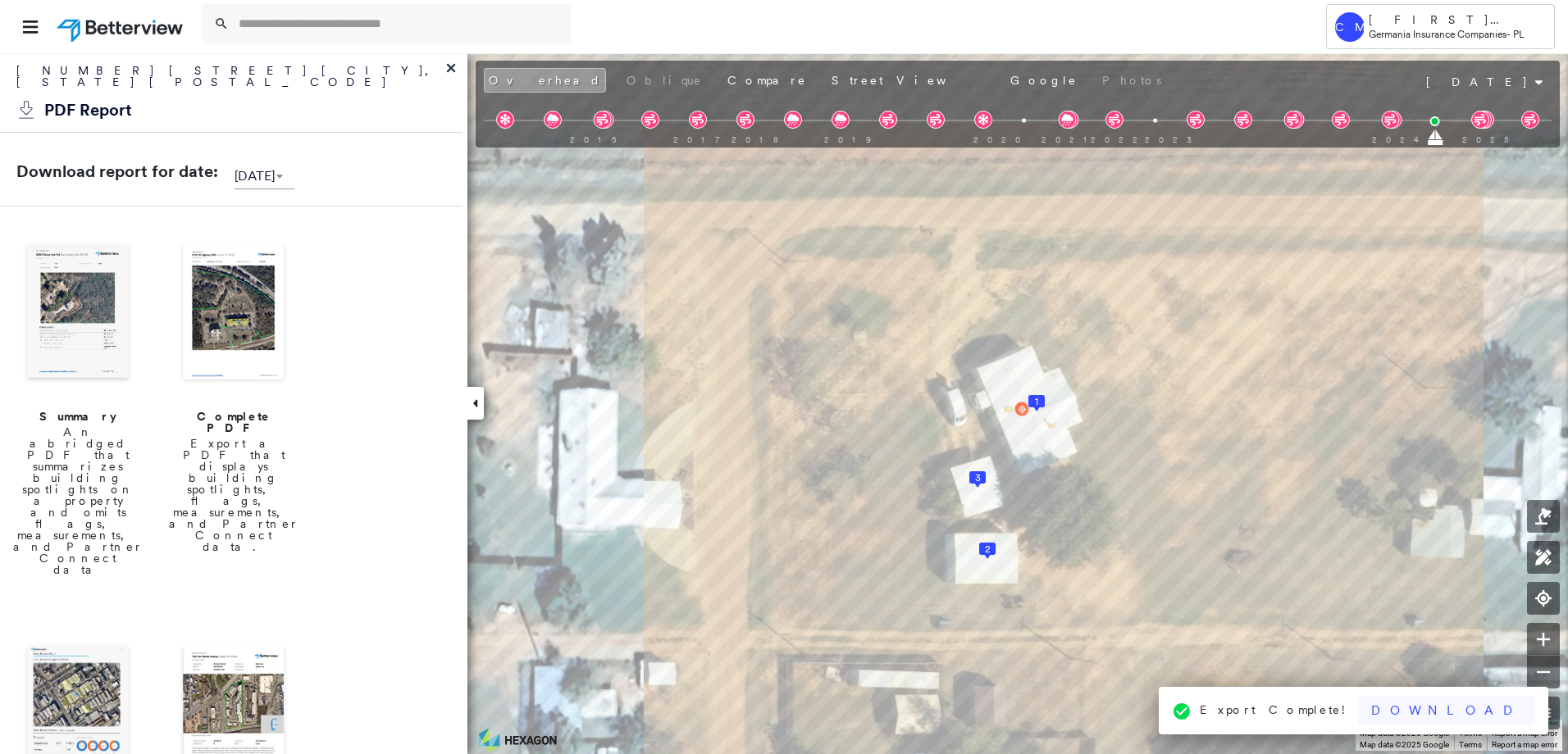 click on "Download" at bounding box center (1447, 711) 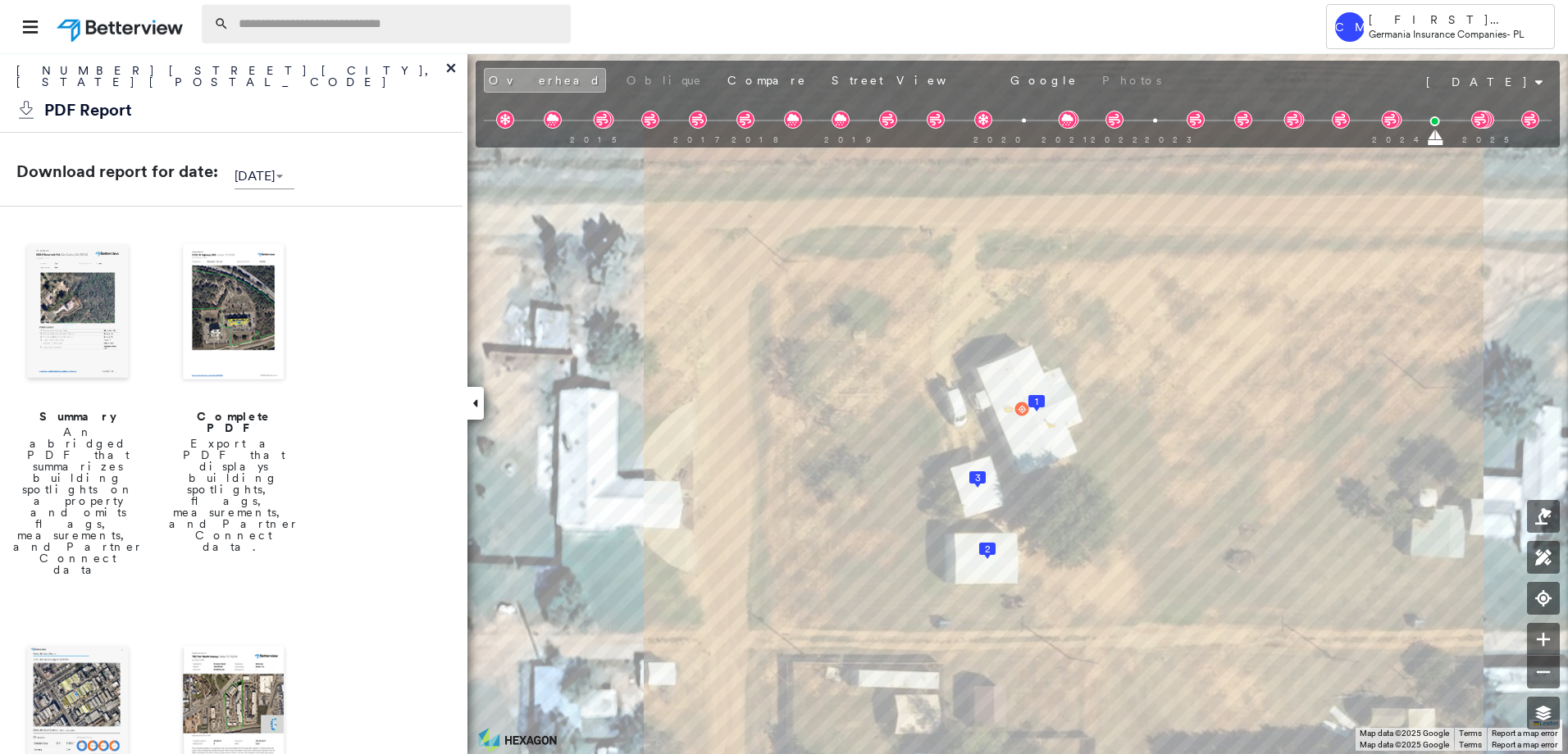 click at bounding box center [399, 24] 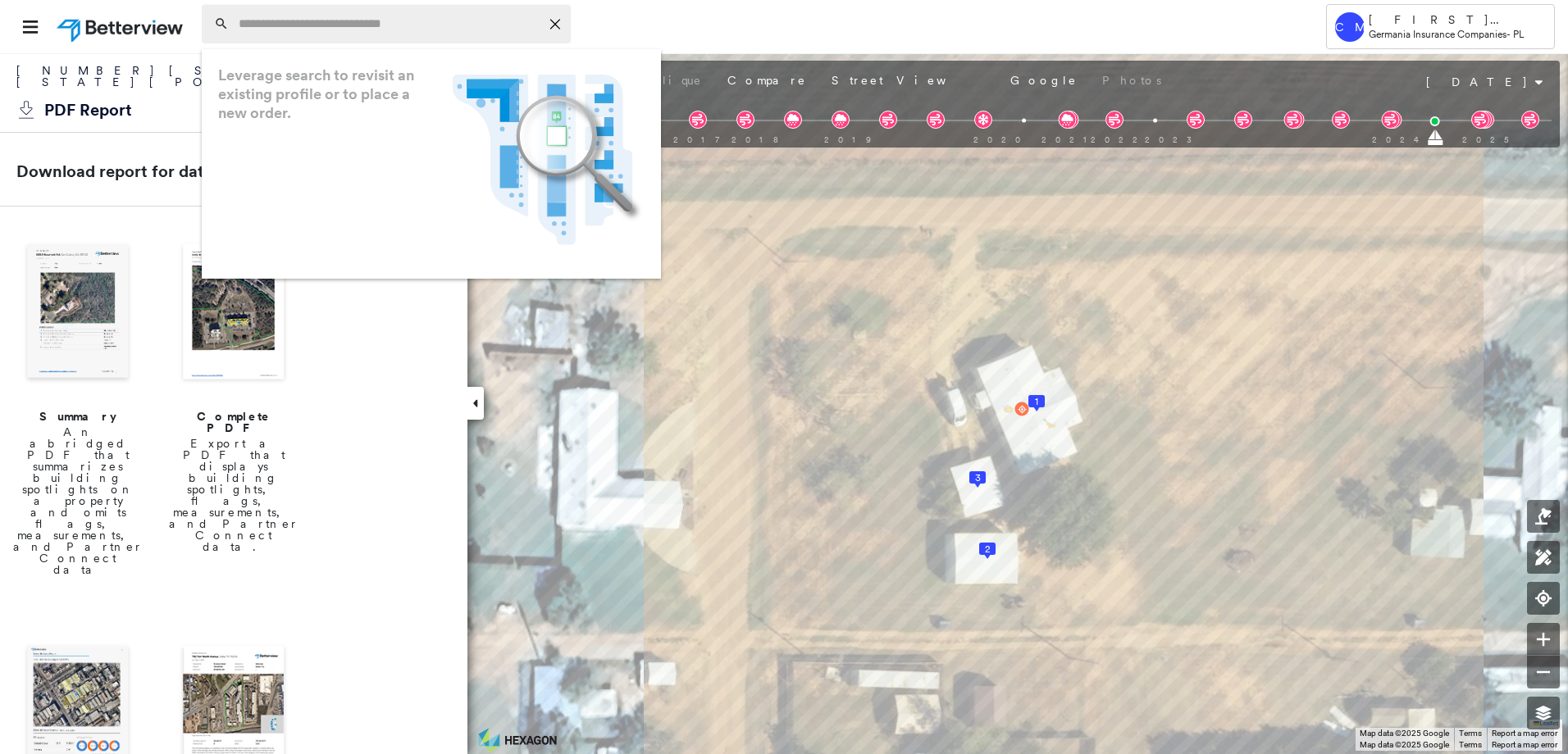 paste on "**********" 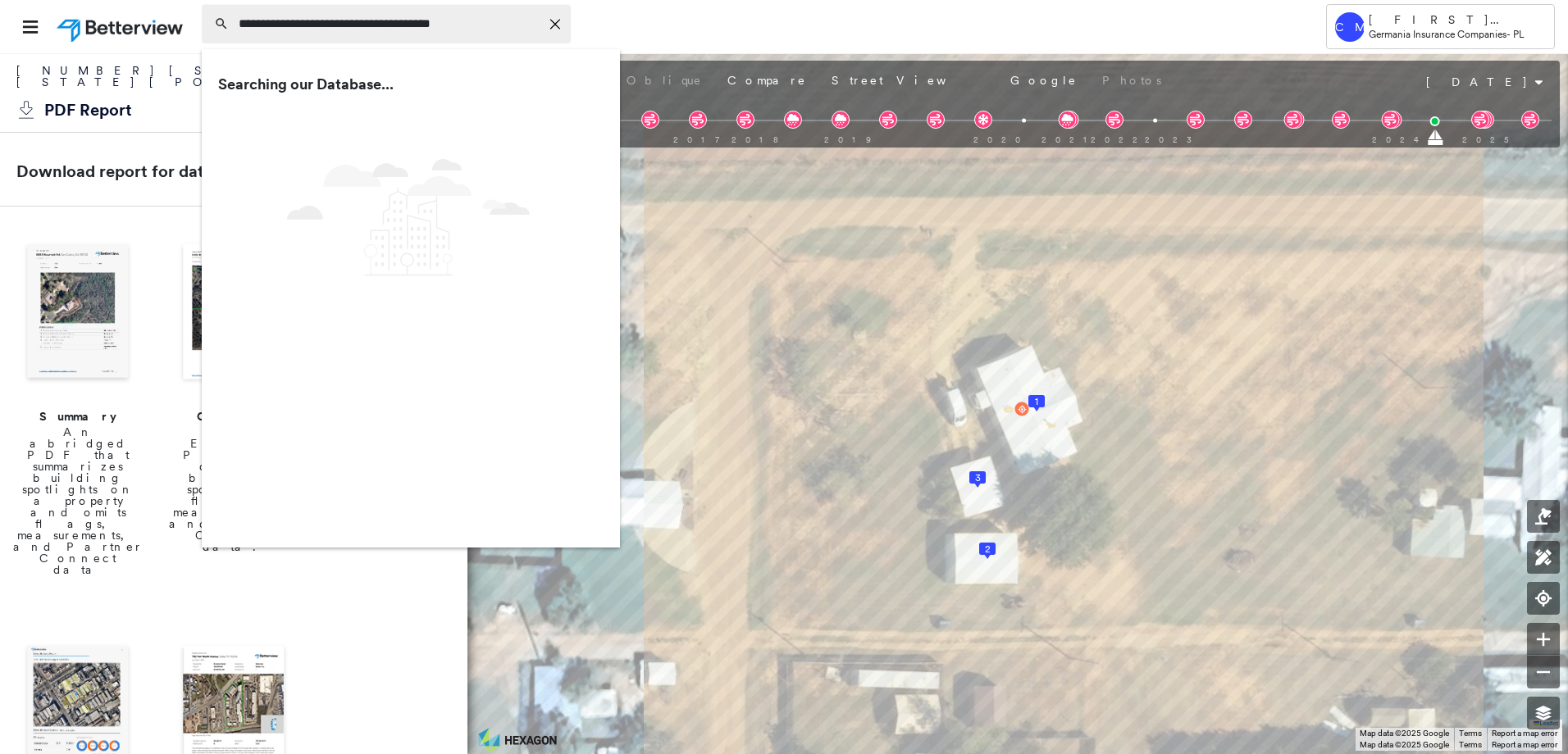 type on "**********" 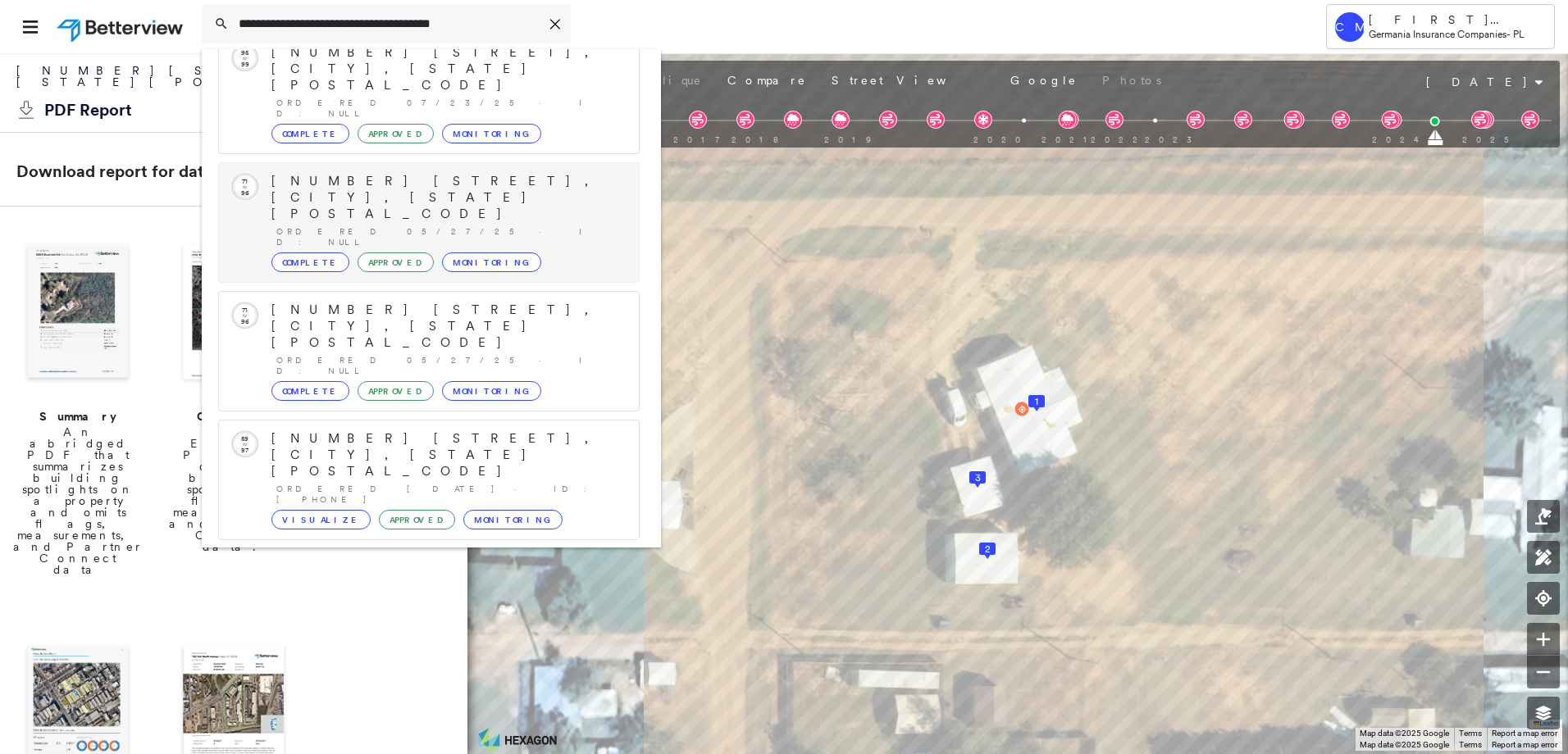 scroll, scrollTop: 175, scrollLeft: 0, axis: vertical 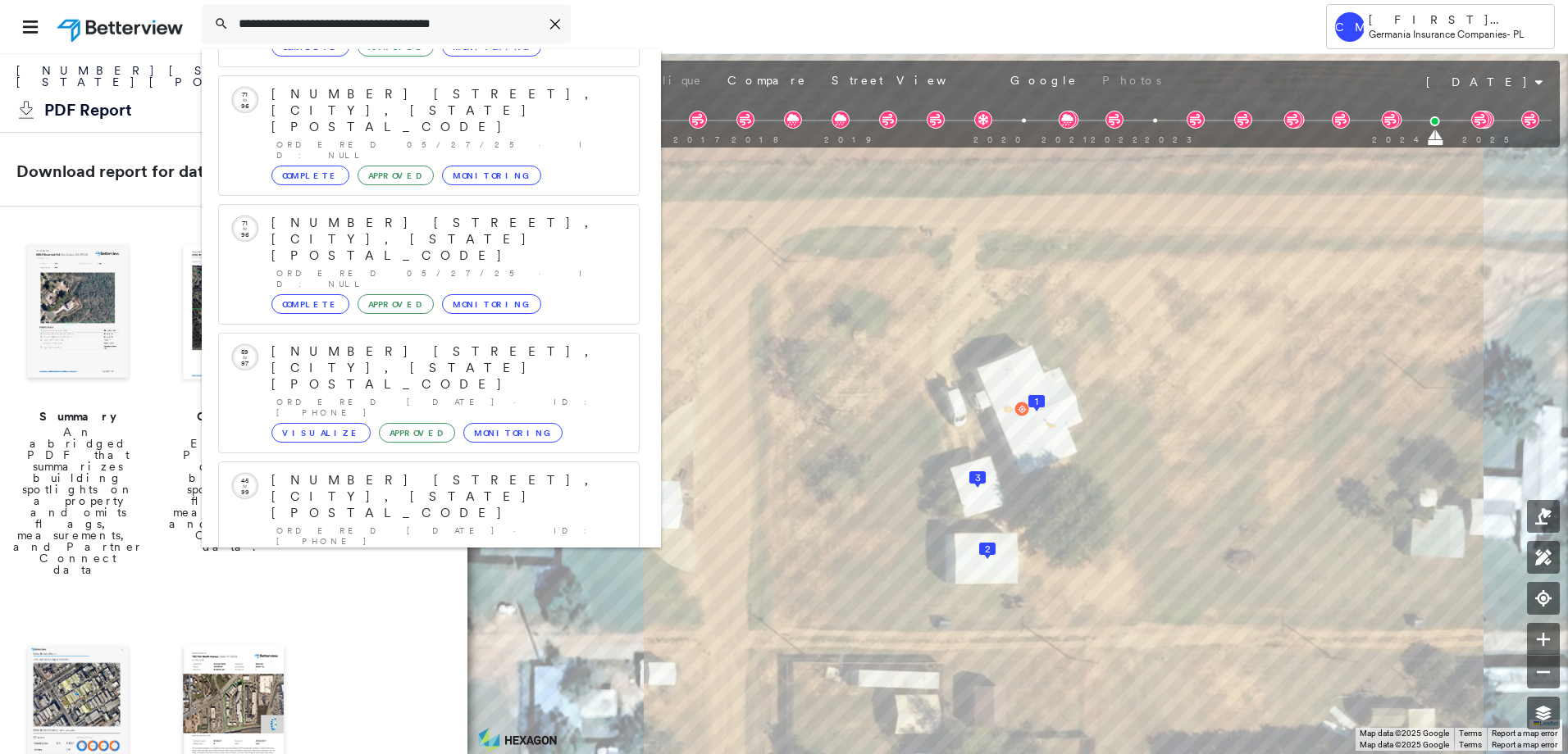 click on "[NUMBER] [STREET], [CITY], [STATE] [POSTAL_CODE]" at bounding box center (411, 736) 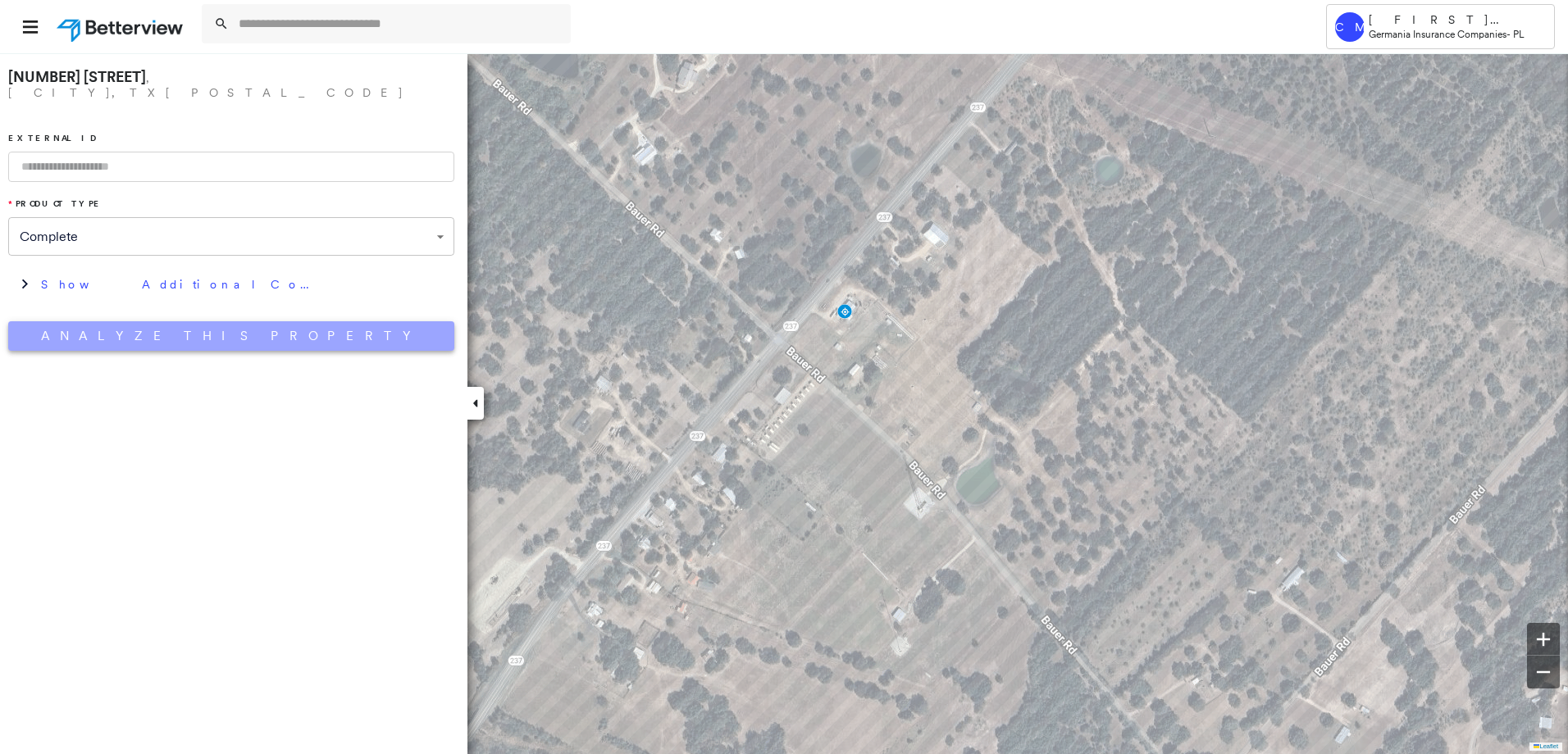 click on "Analyze This Property" at bounding box center (231, 336) 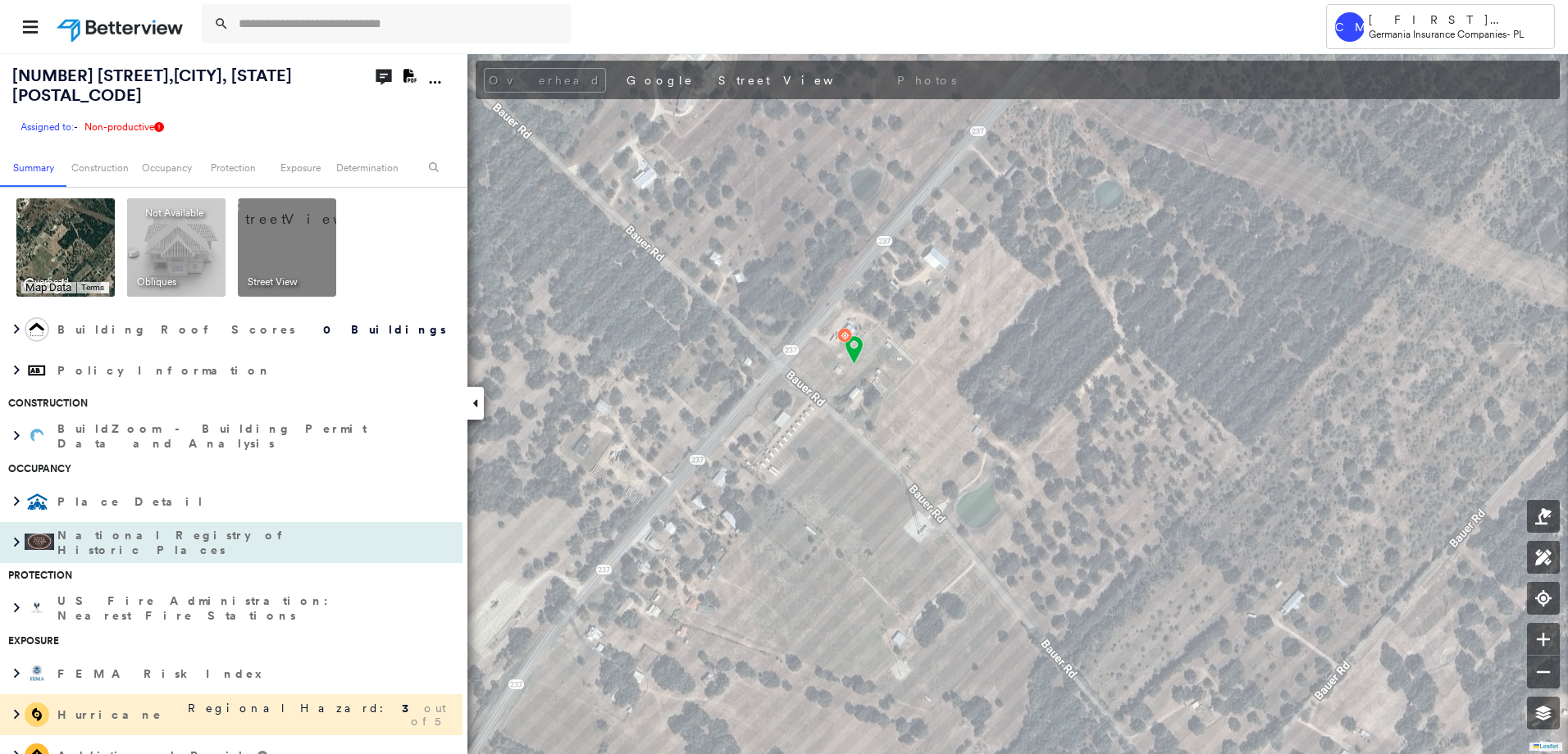 scroll, scrollTop: 0, scrollLeft: 0, axis: both 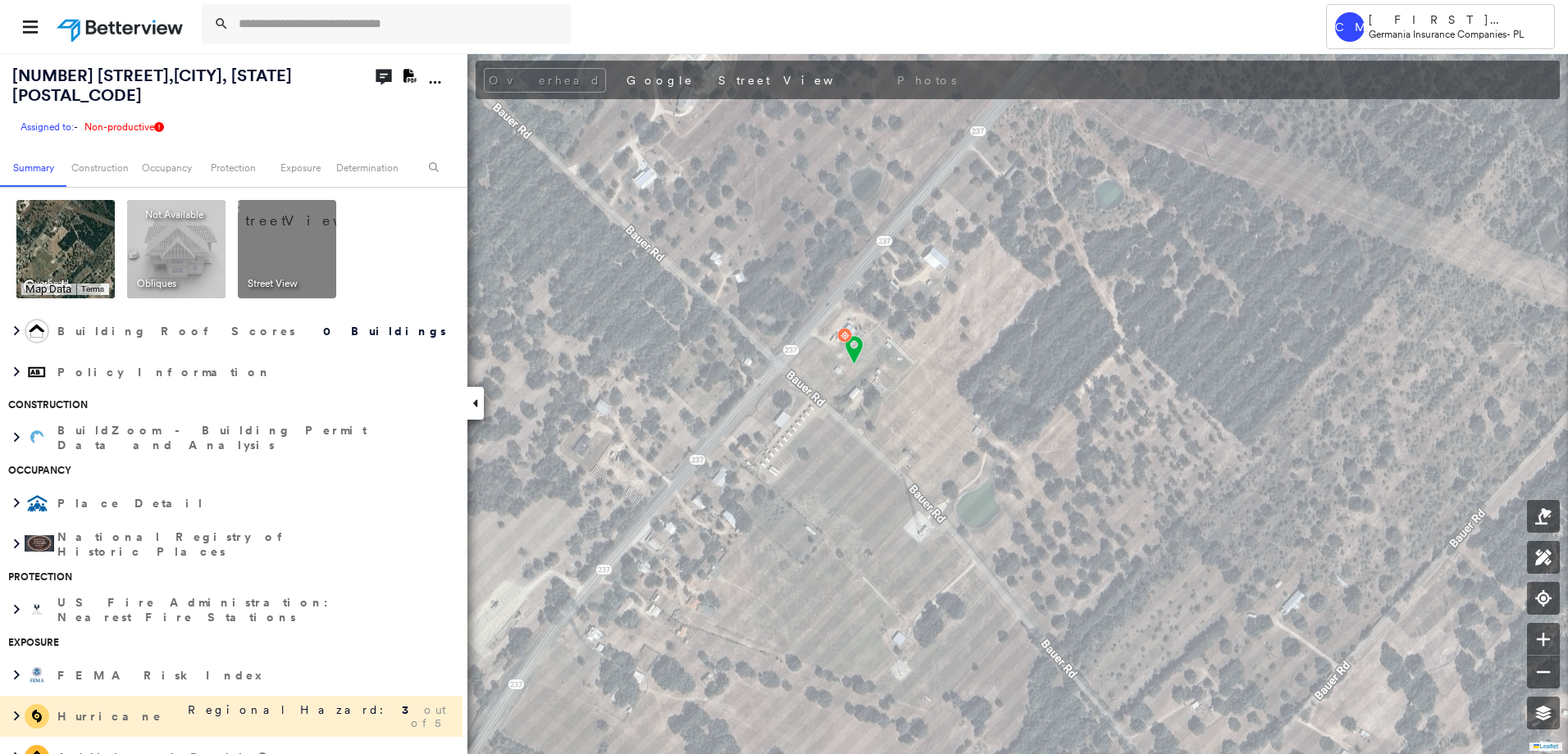click 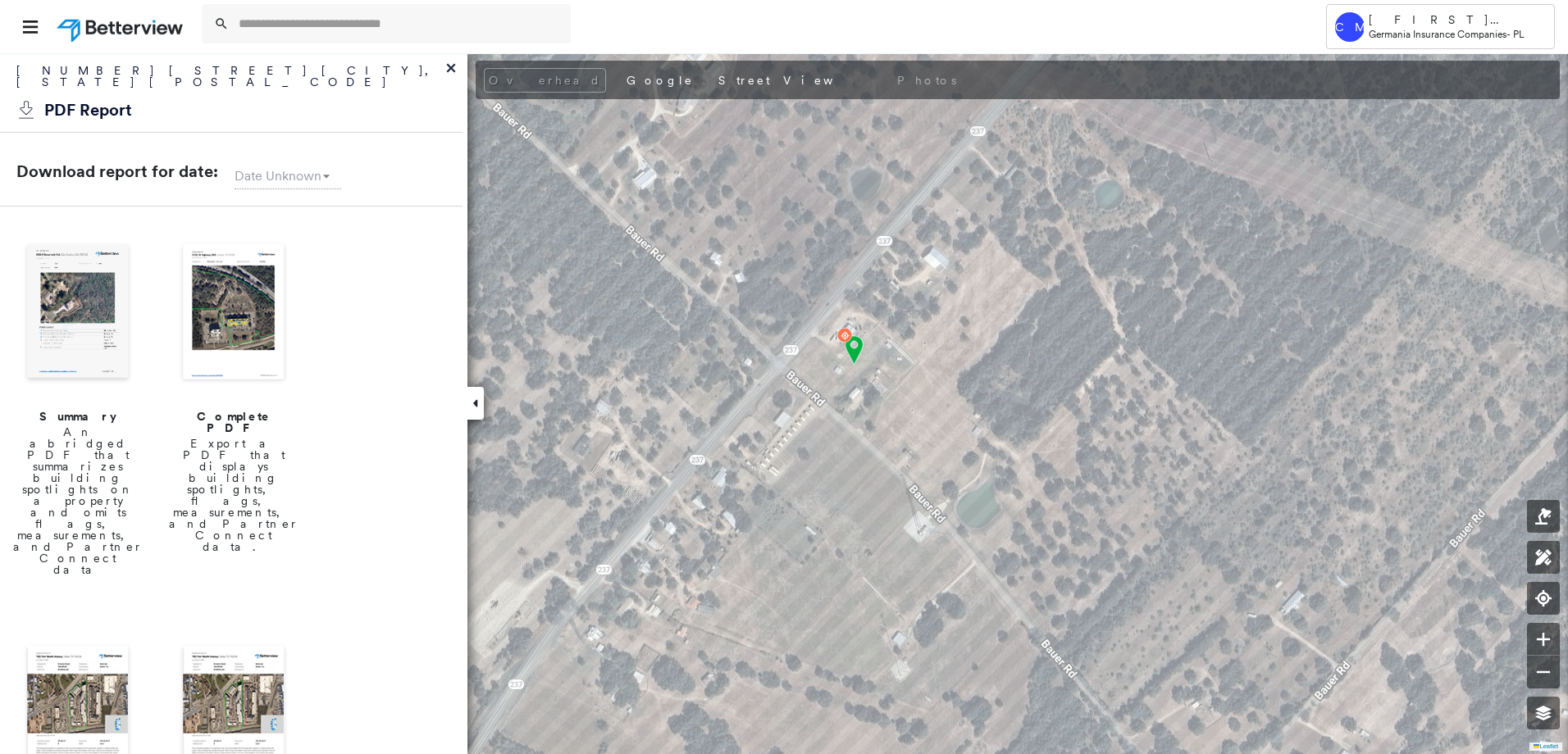 click at bounding box center [234, 313] 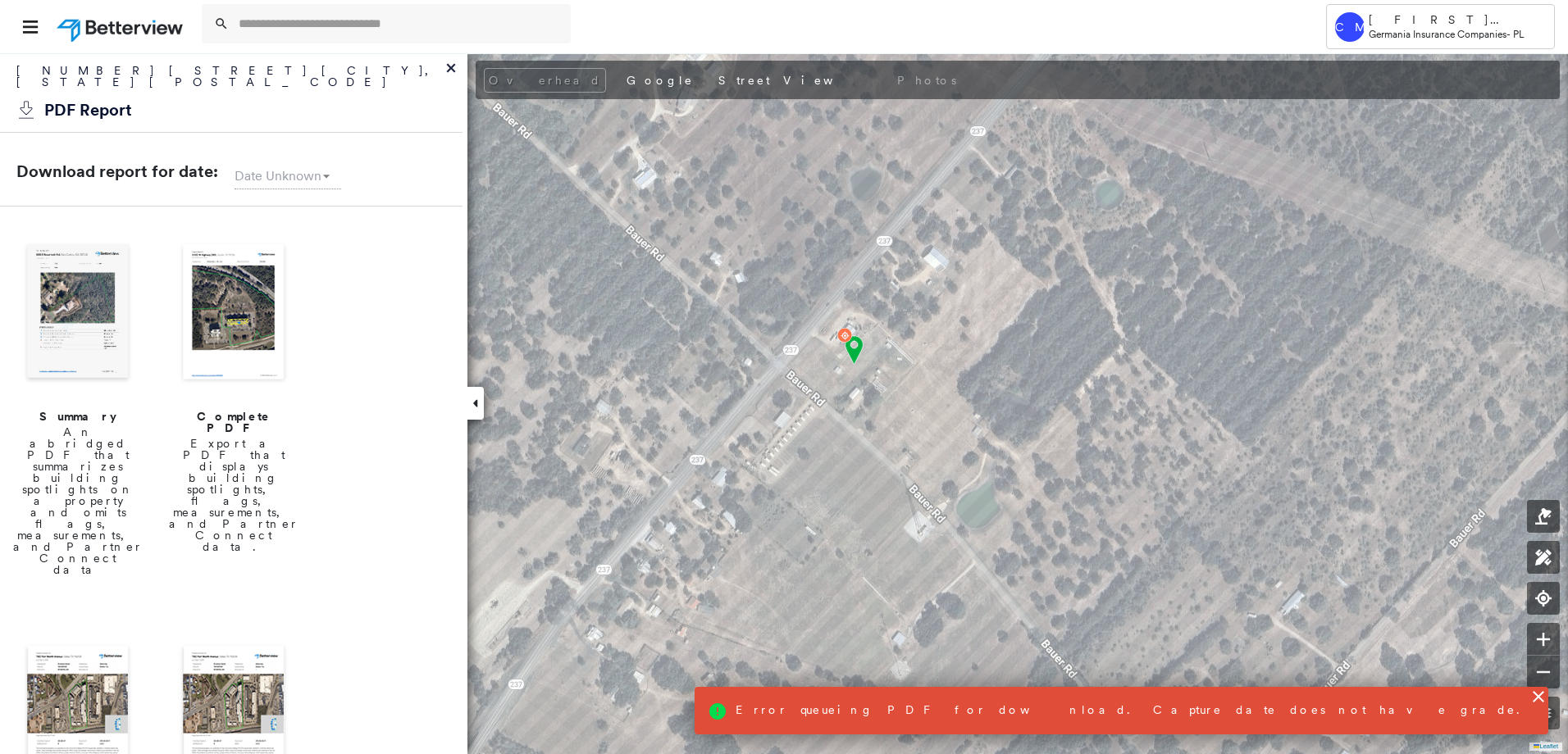 click on "Error queueing PDF for download. Capture date does not have grade." at bounding box center (1133, 710) 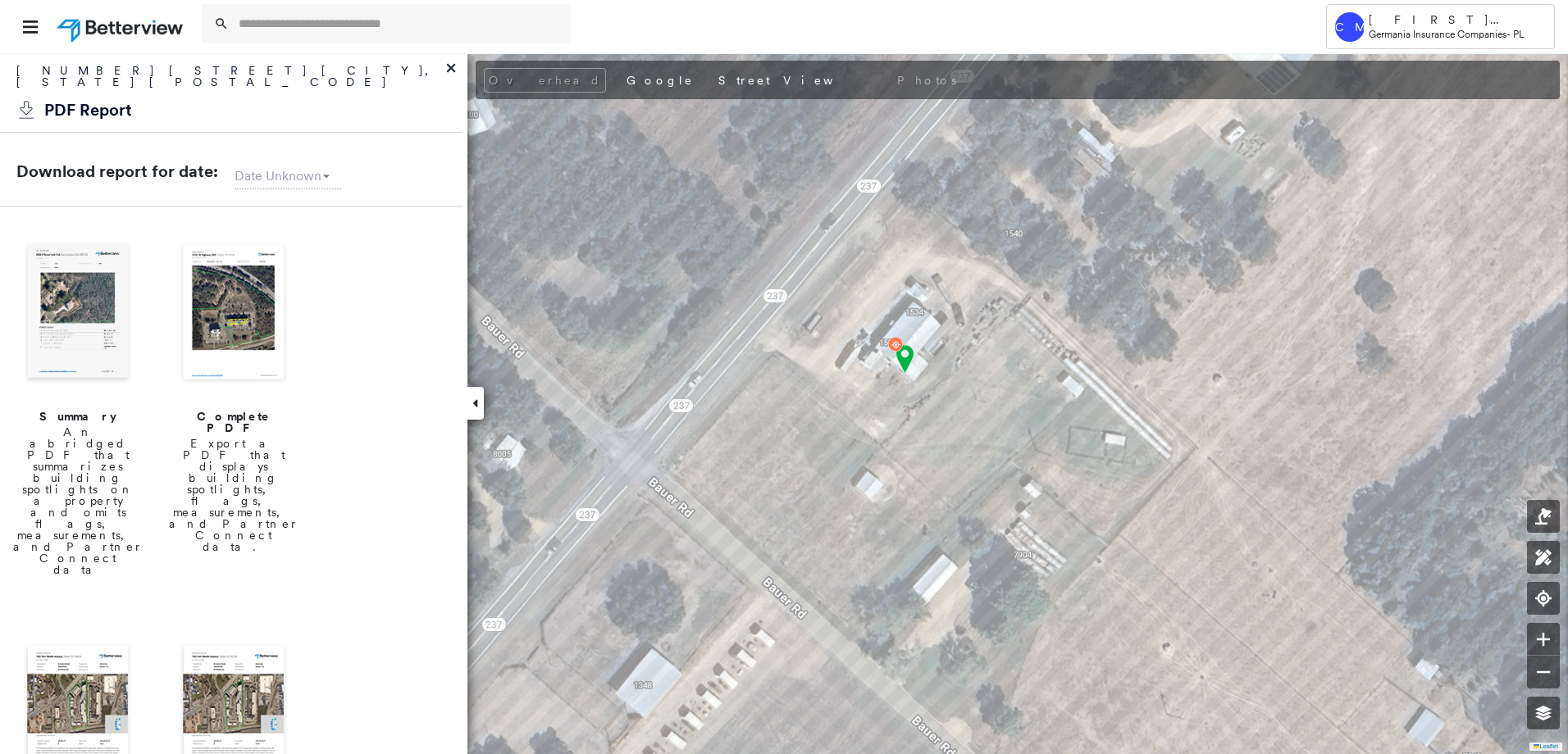 click 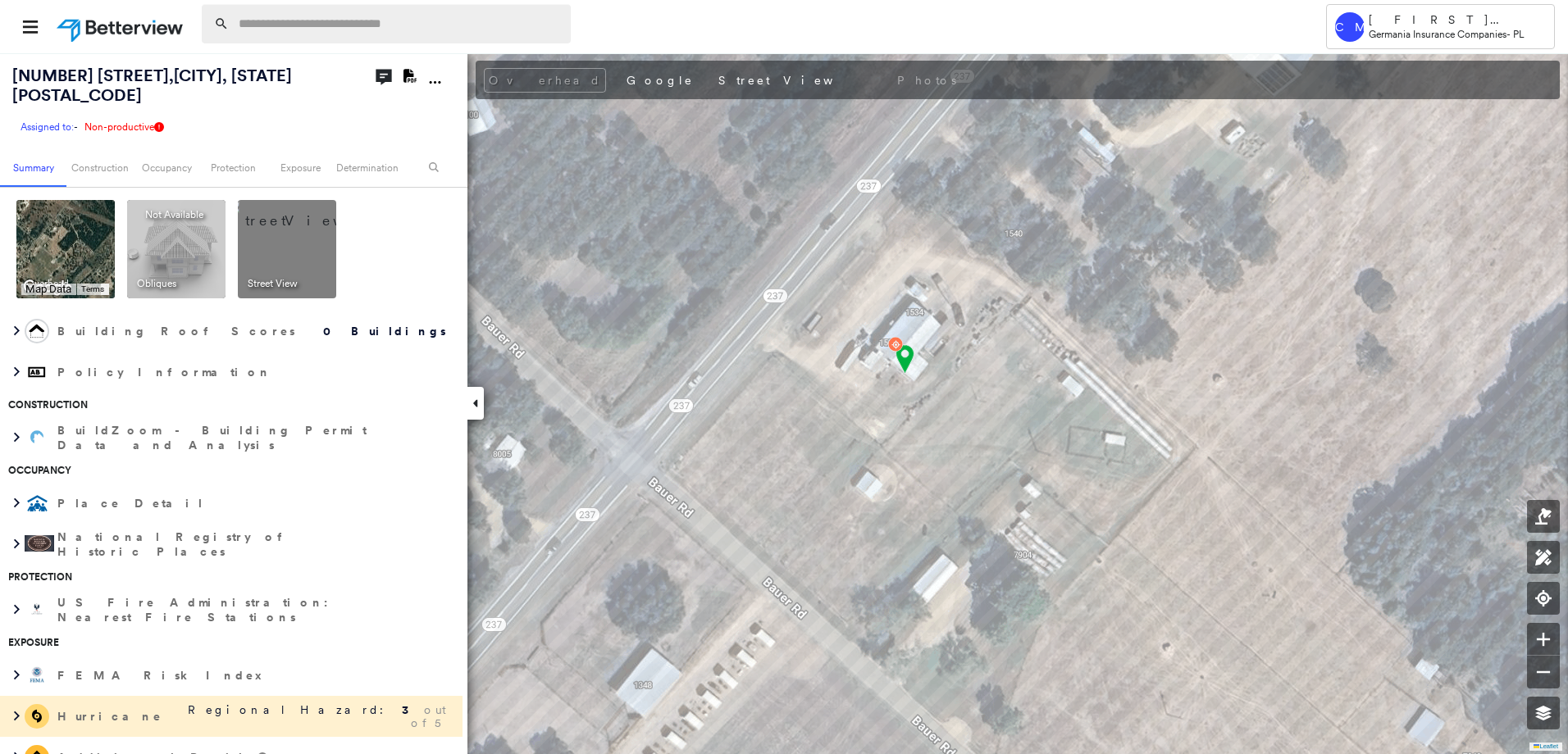 click at bounding box center [399, 24] 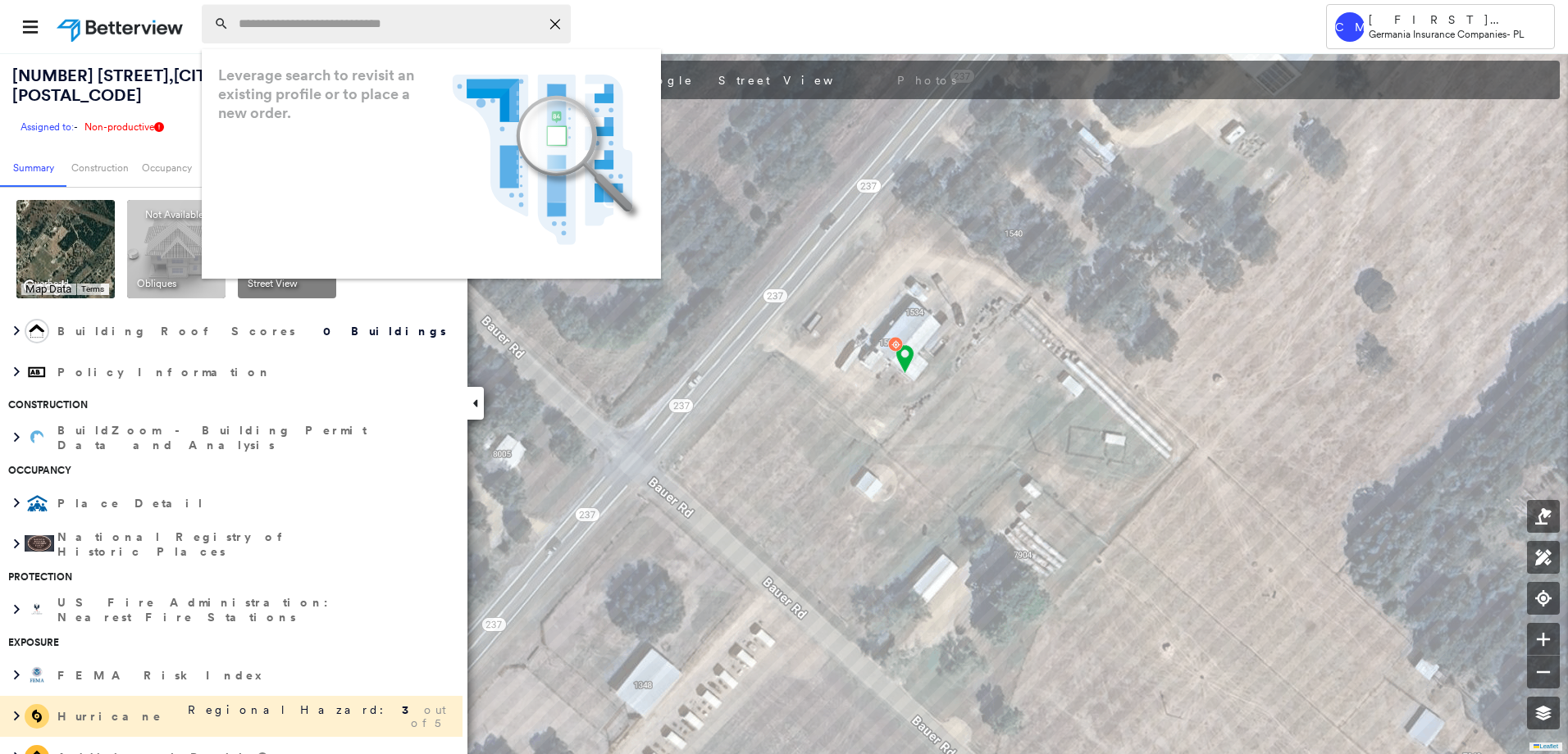 paste on "**********" 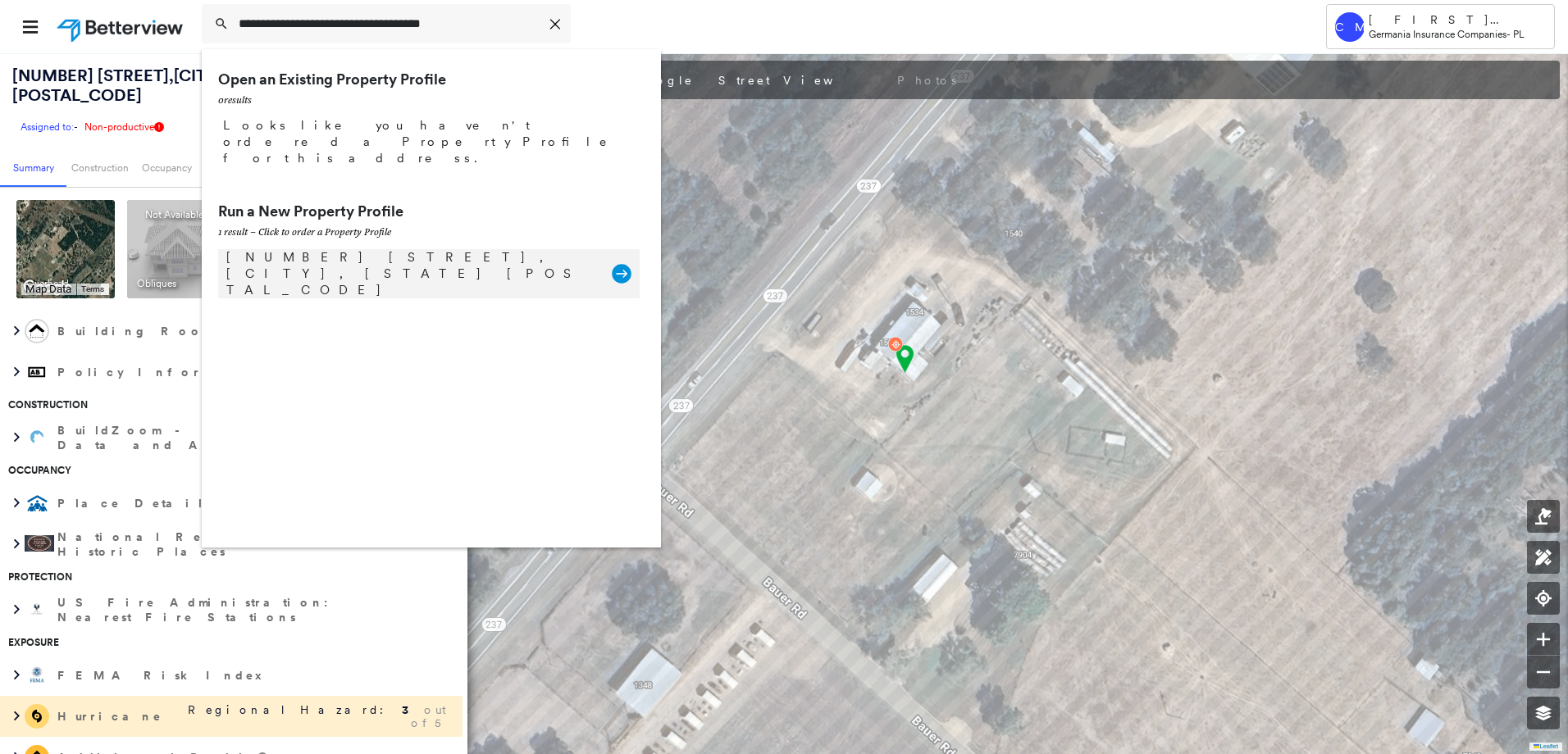 type on "**********" 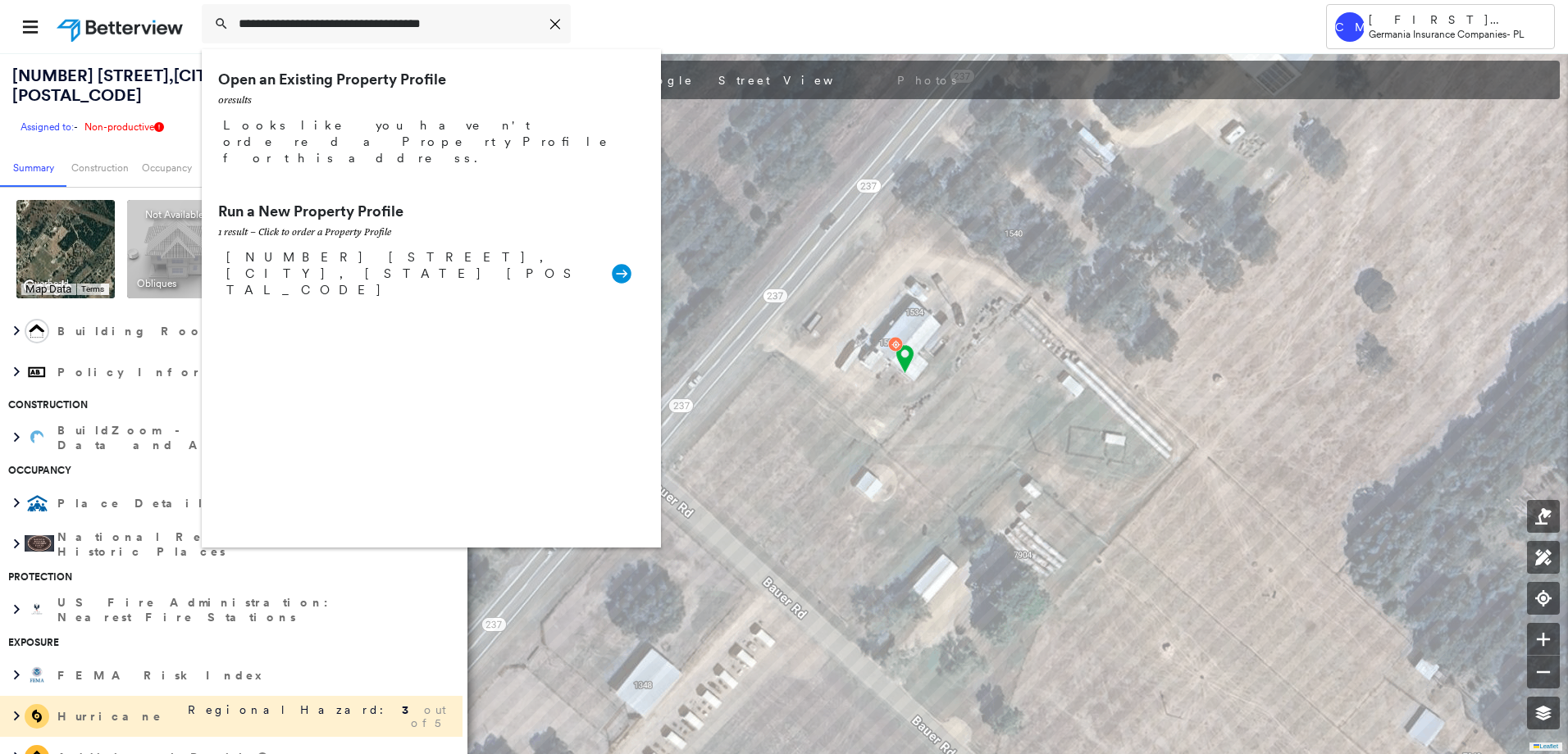 drag, startPoint x: 367, startPoint y: 225, endPoint x: 400, endPoint y: 168, distance: 65.8635 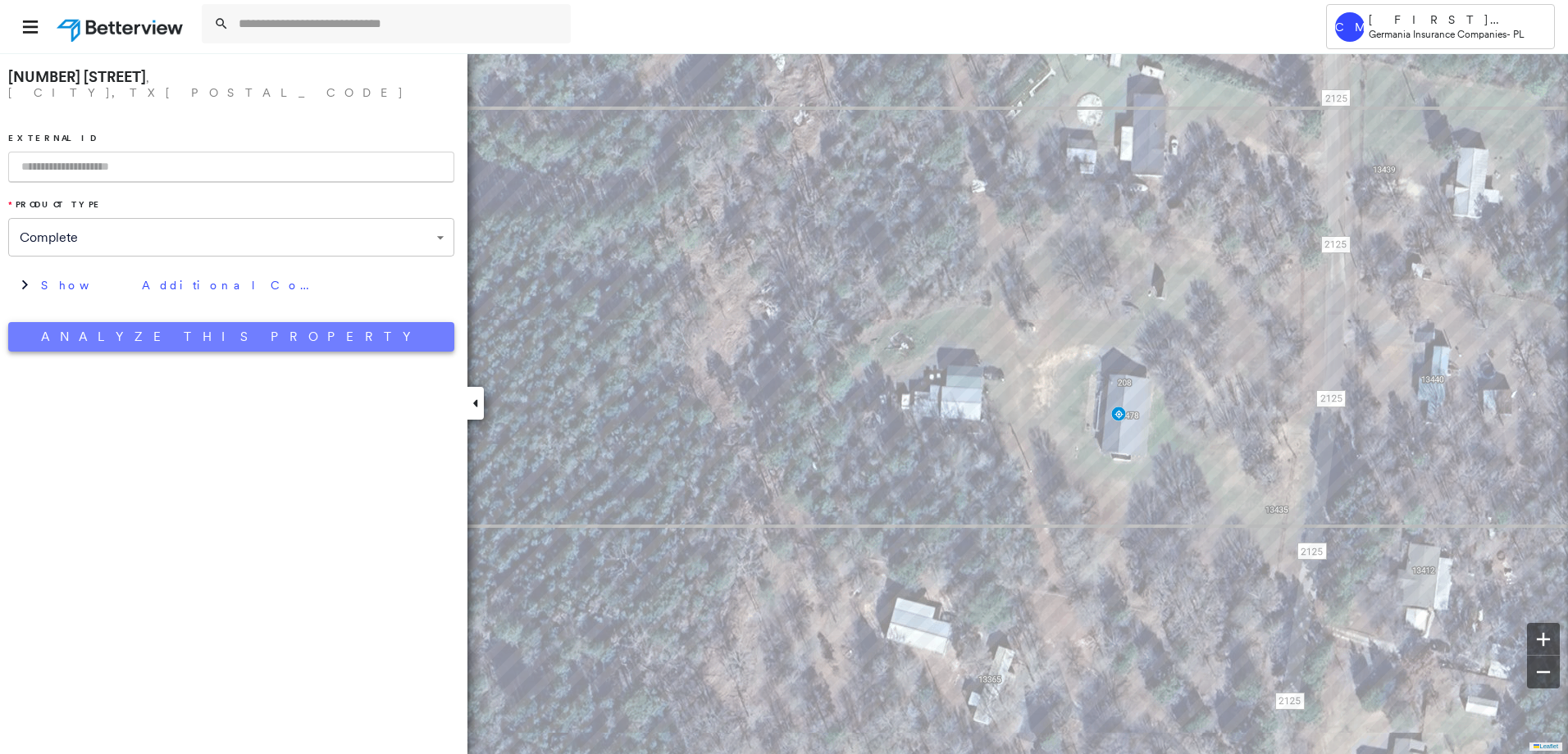 click on "Analyze This Property" at bounding box center (231, 337) 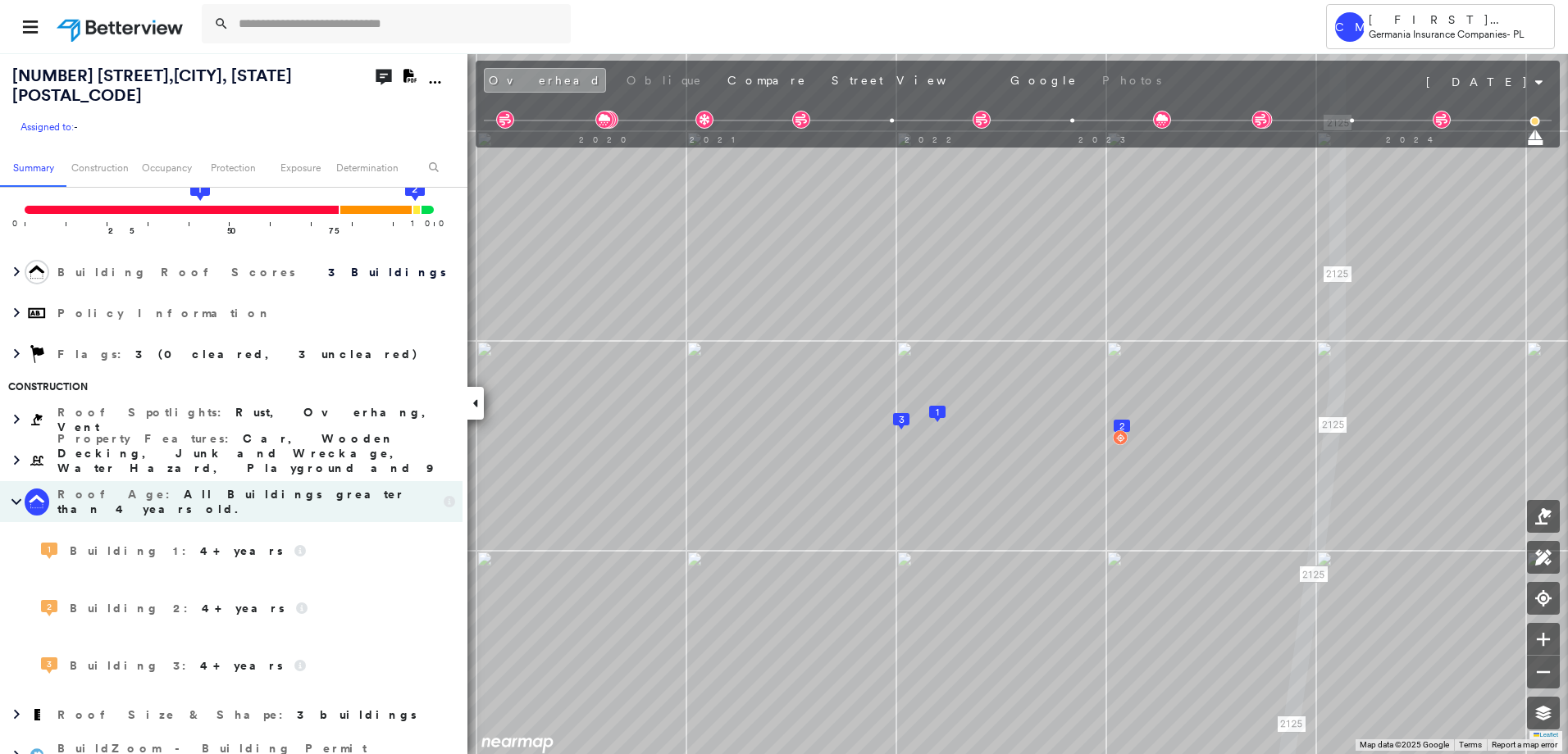 scroll, scrollTop: 0, scrollLeft: 0, axis: both 